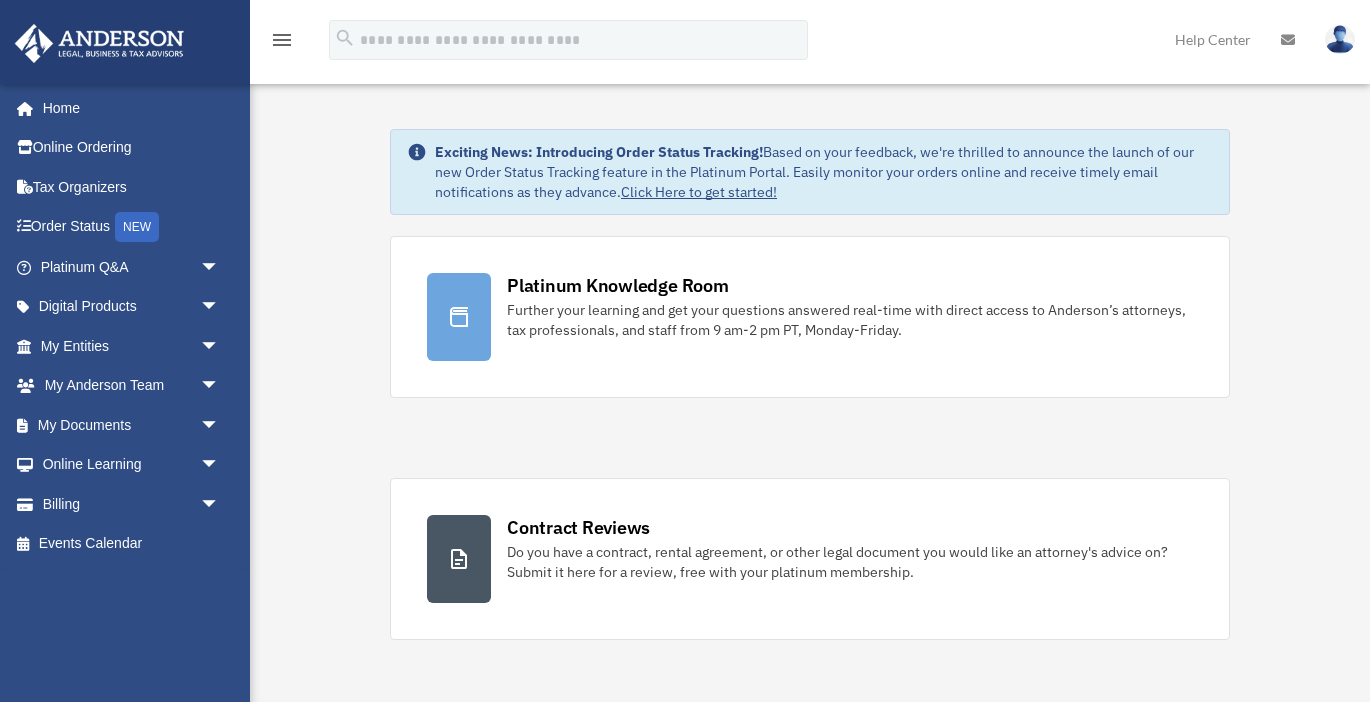 scroll, scrollTop: 0, scrollLeft: 0, axis: both 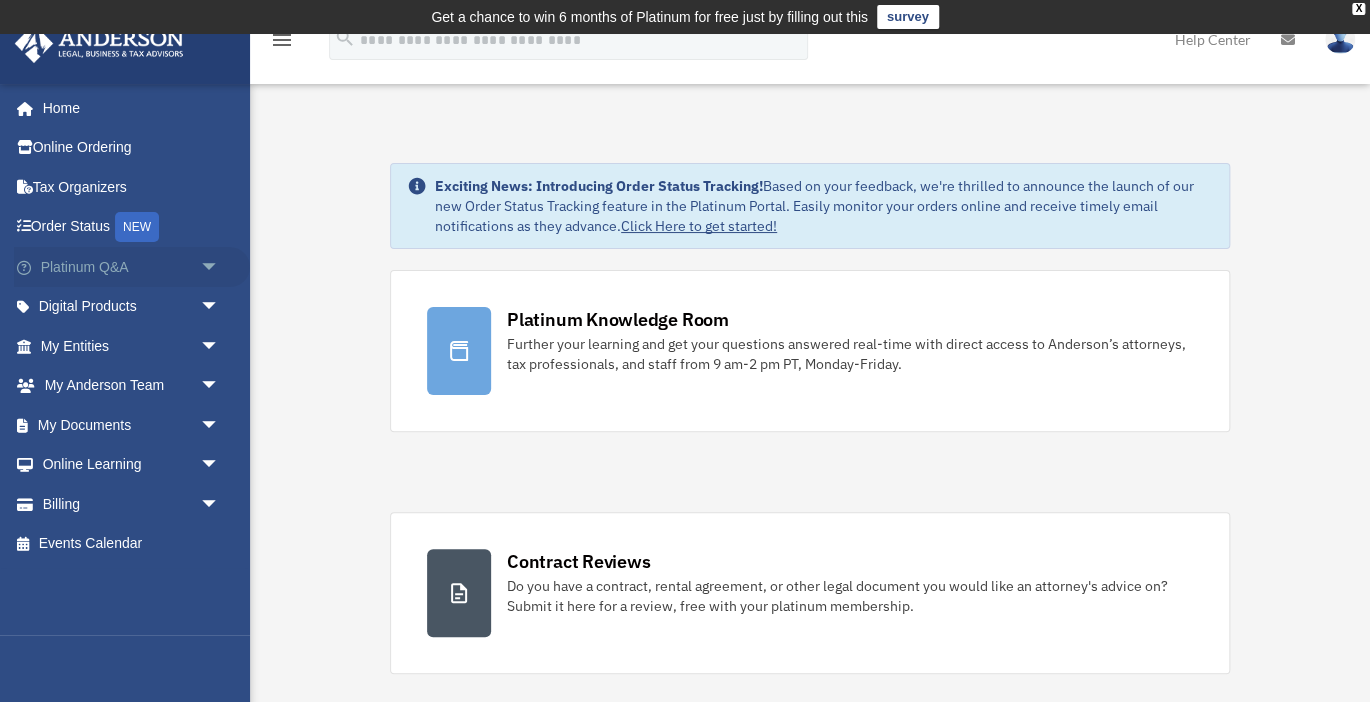 click on "arrow_drop_down" at bounding box center (220, 267) 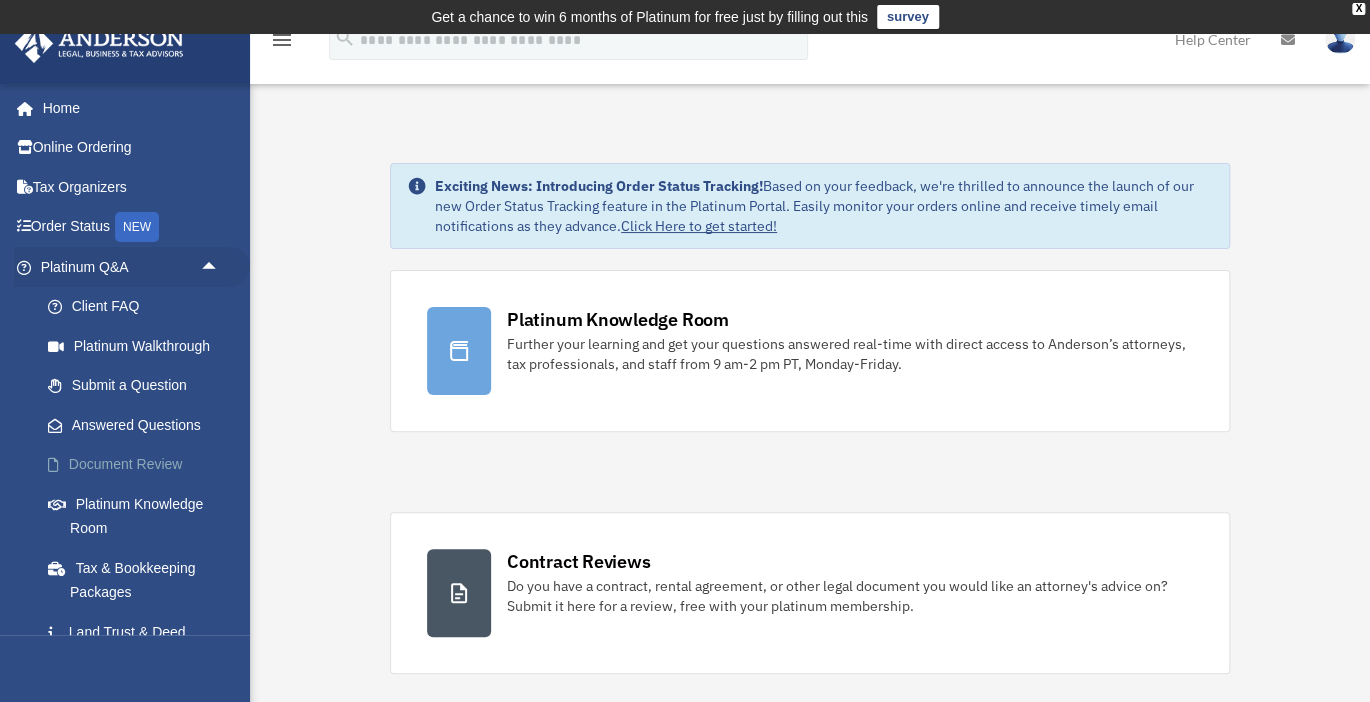 click on "Document Review" at bounding box center (139, 465) 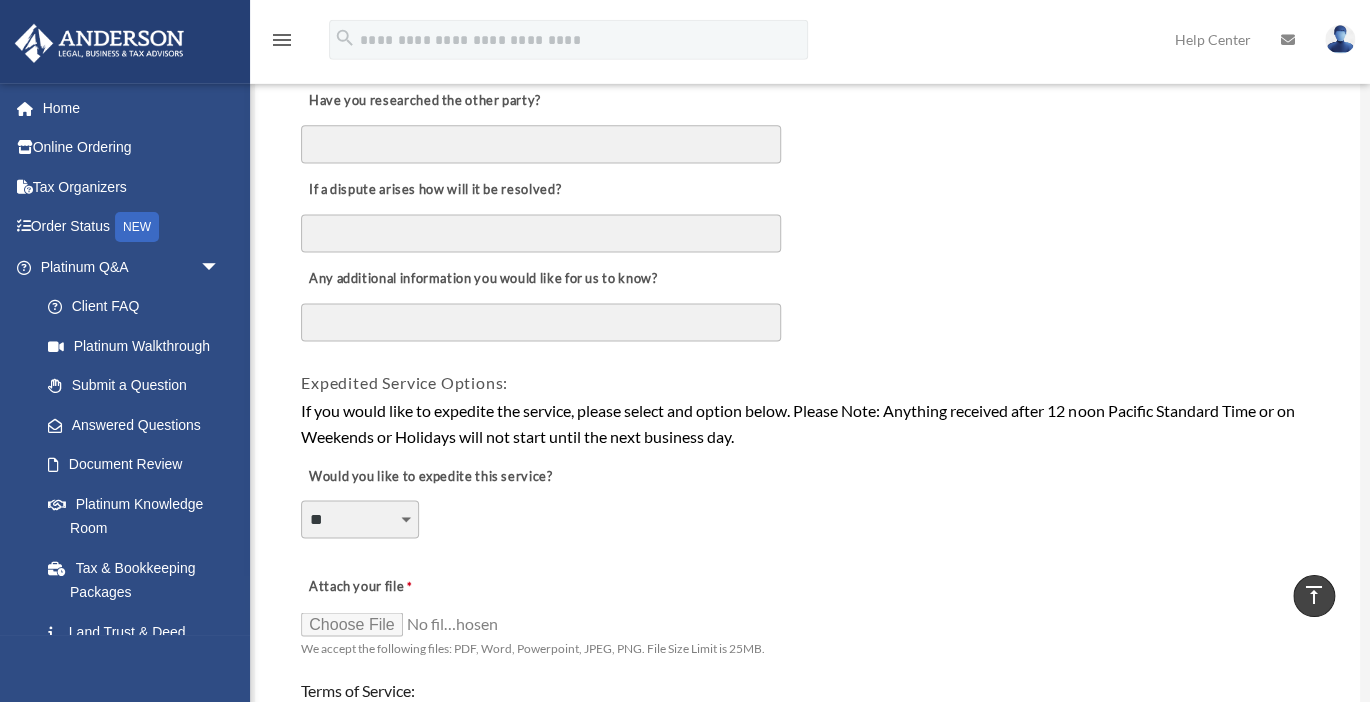 scroll, scrollTop: 1161, scrollLeft: 0, axis: vertical 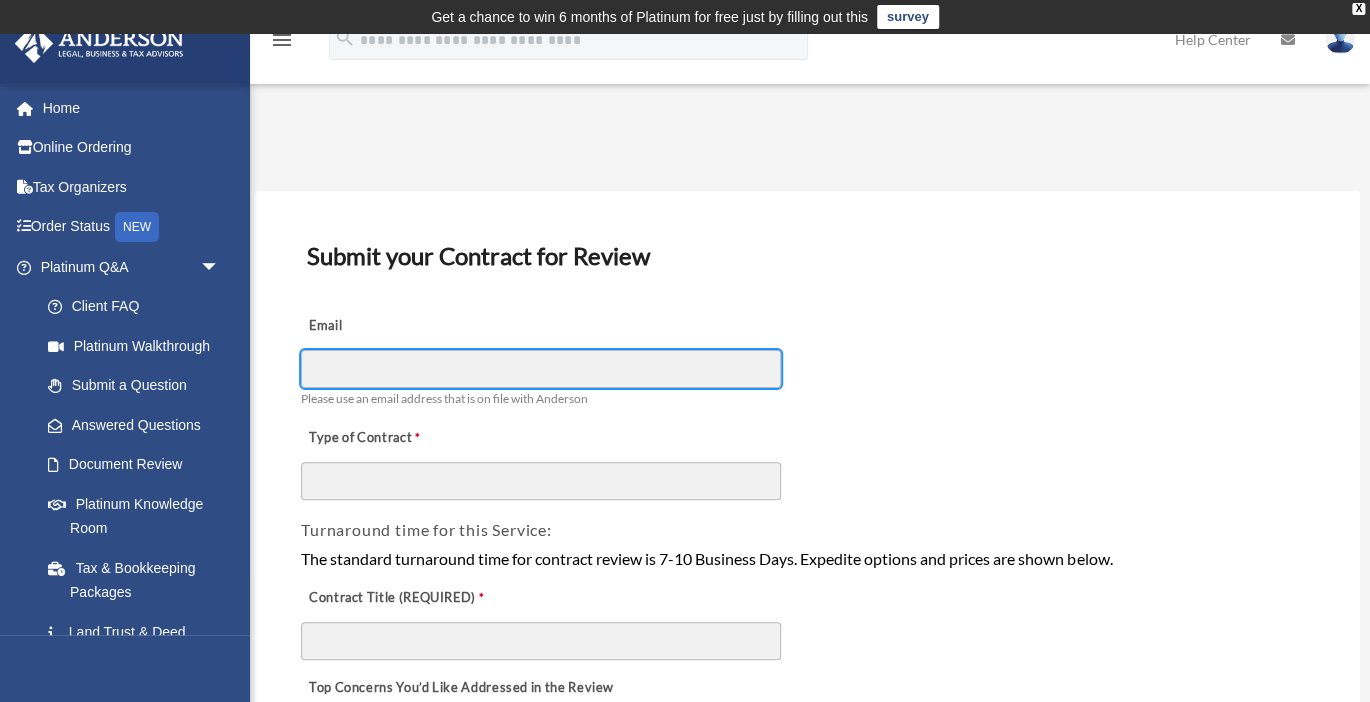 click on "Email" at bounding box center [541, 369] 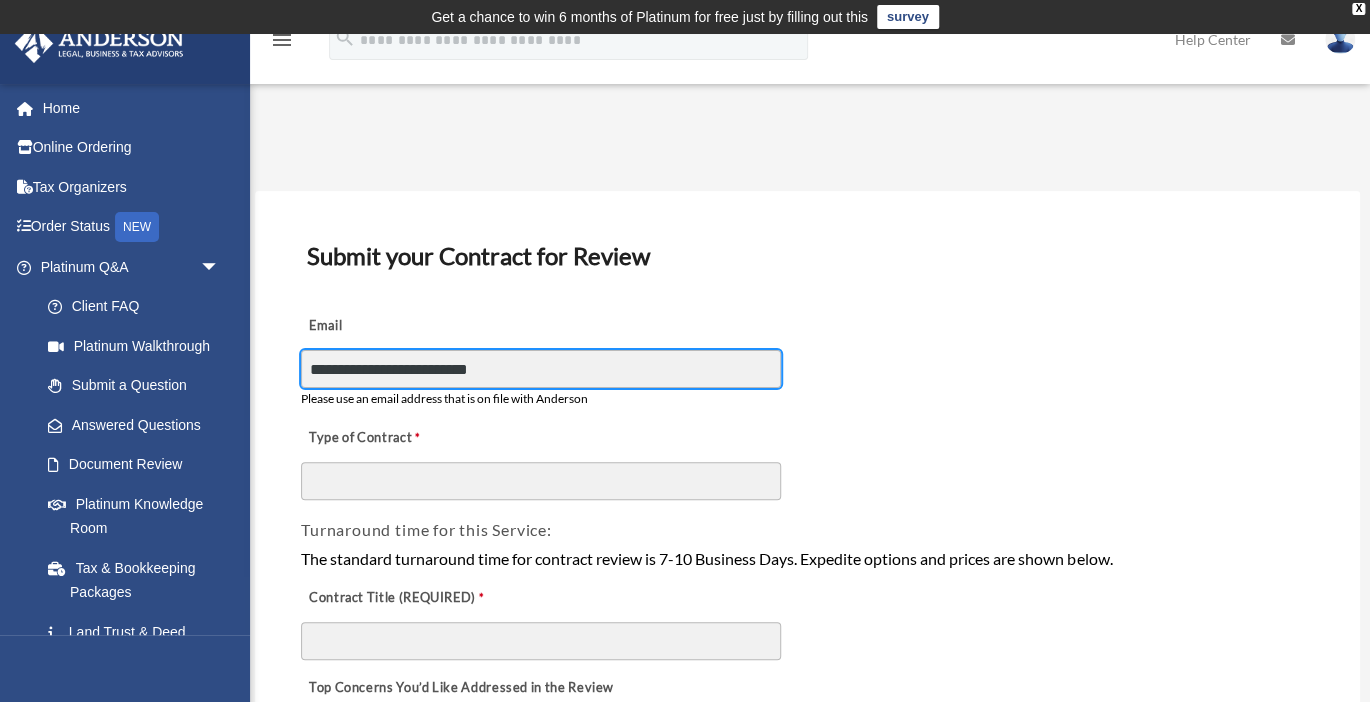 type on "**********" 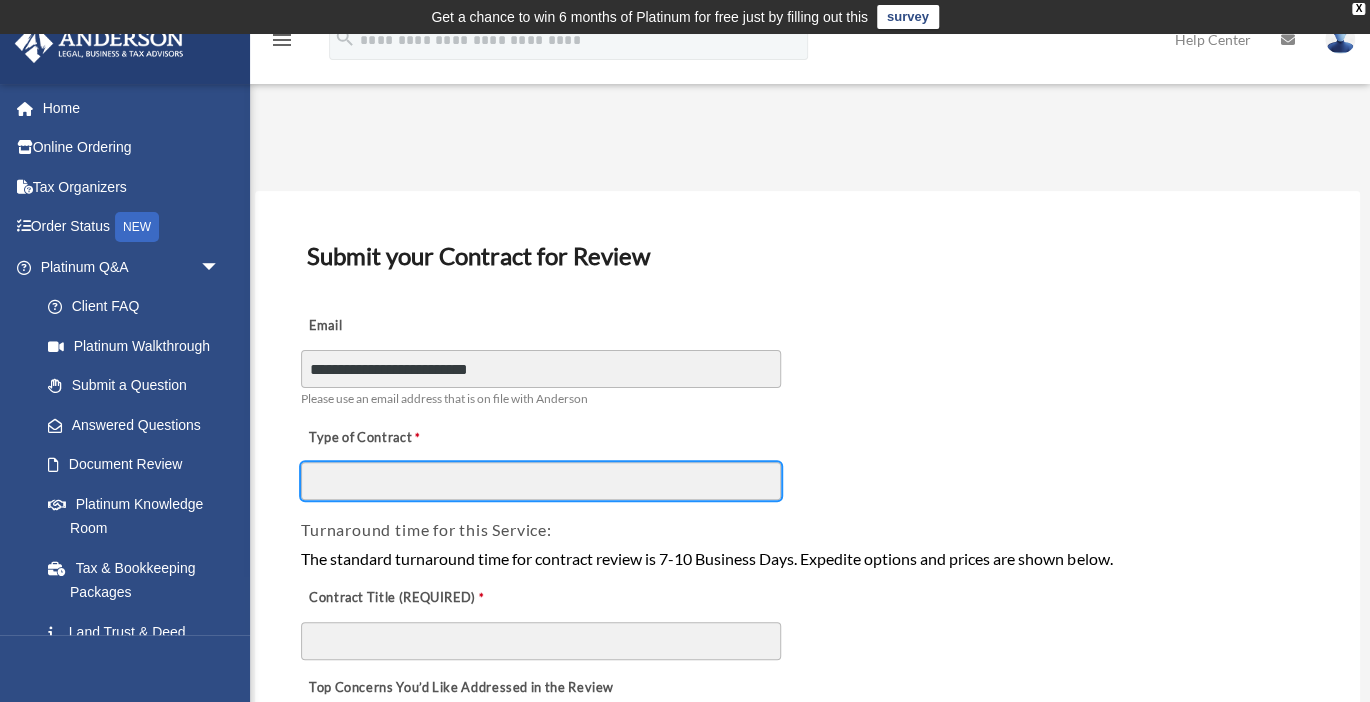 click on "Type of Contract" at bounding box center (541, 481) 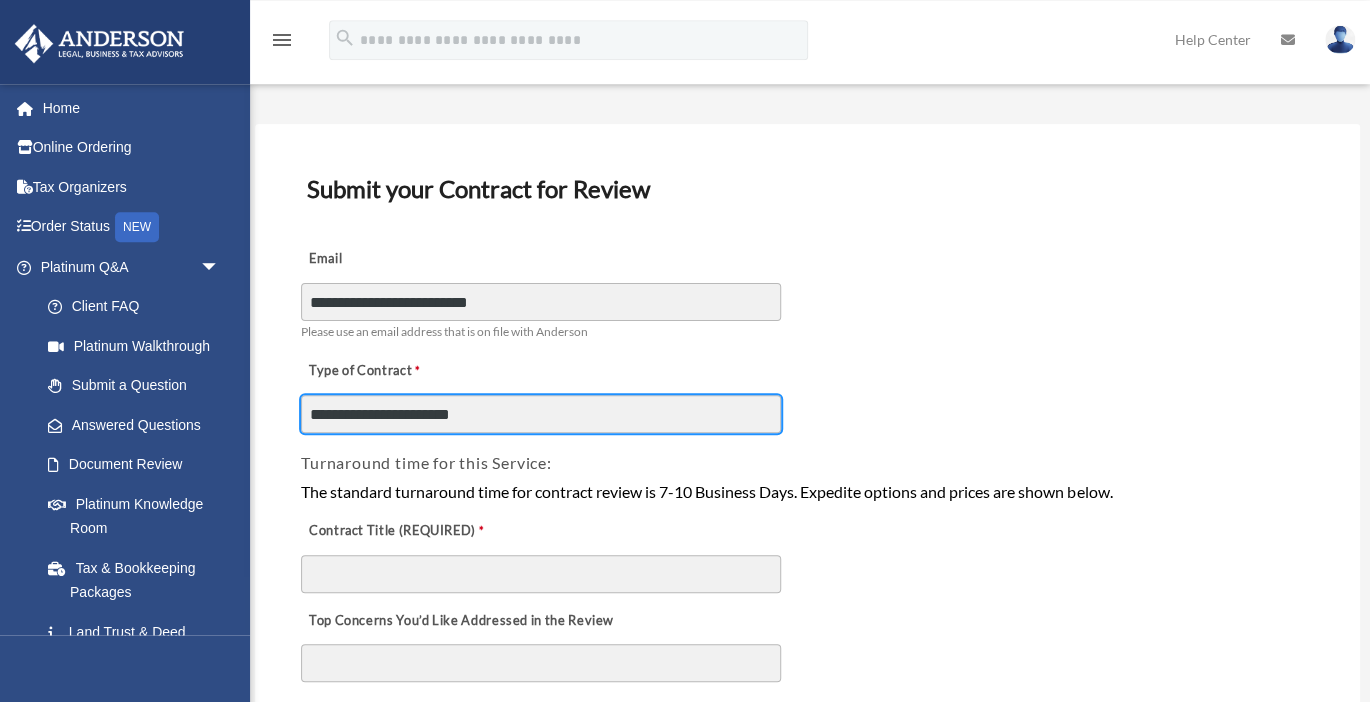 scroll, scrollTop: 105, scrollLeft: 0, axis: vertical 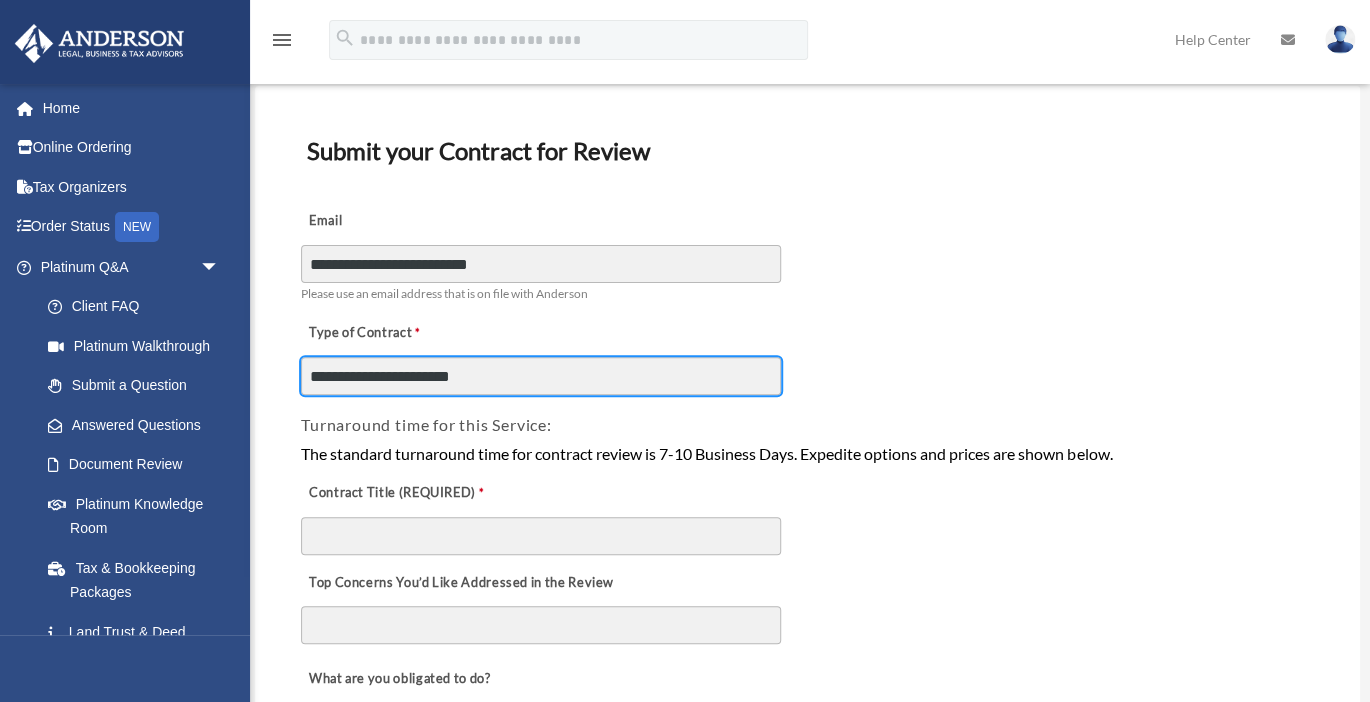 type on "**********" 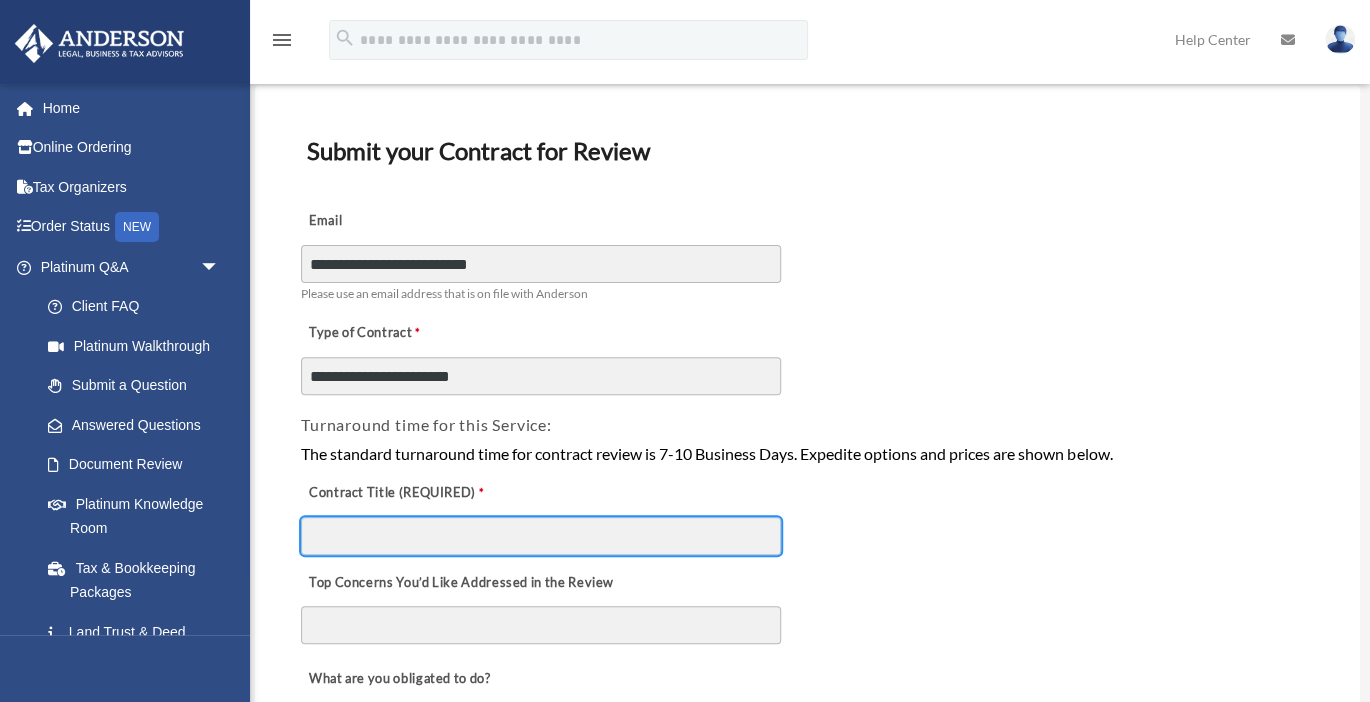 click on "Contract Title (REQUIRED)" at bounding box center (541, 536) 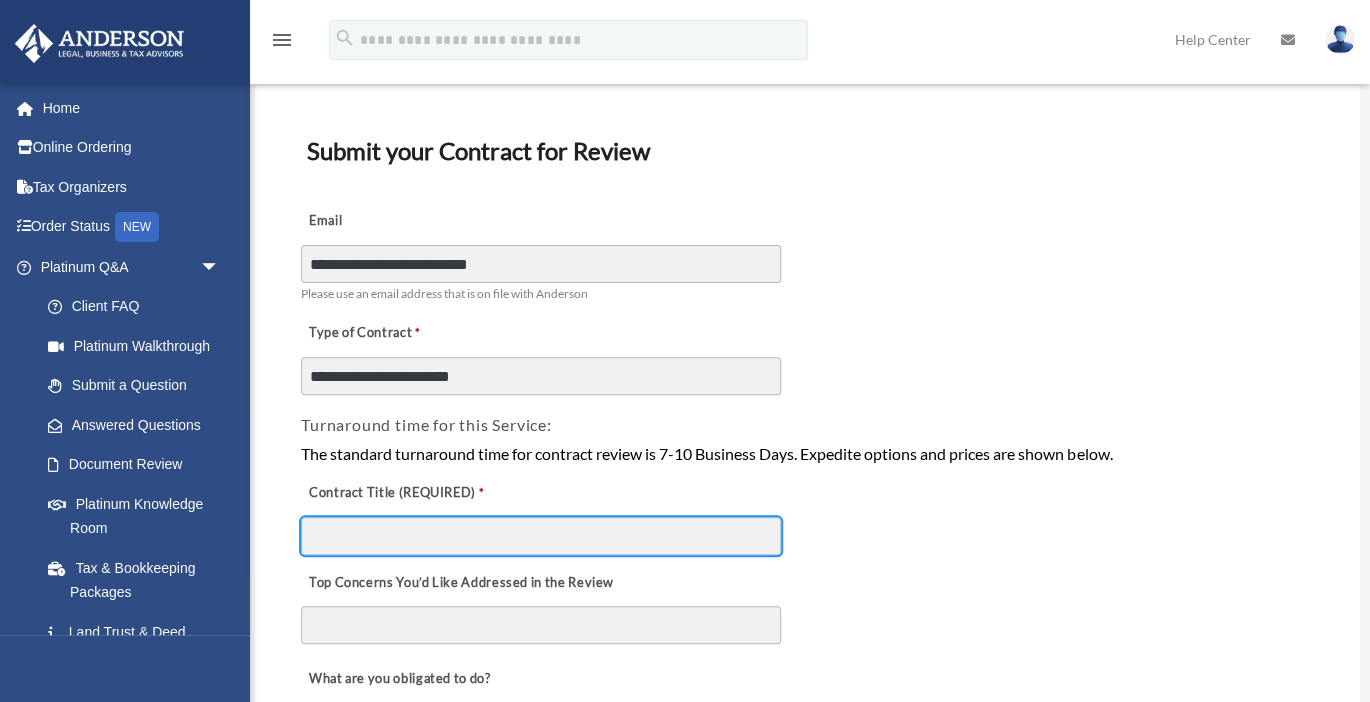 paste on "**********" 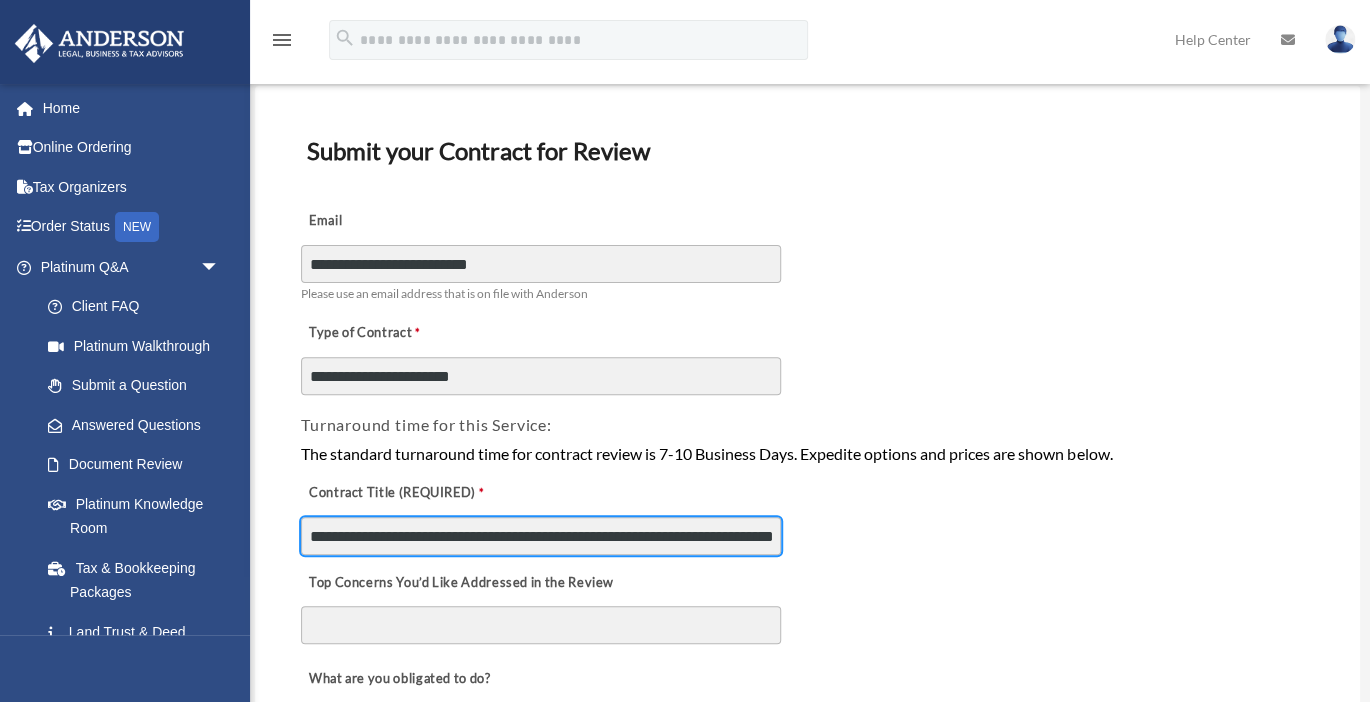 scroll, scrollTop: 0, scrollLeft: 165, axis: horizontal 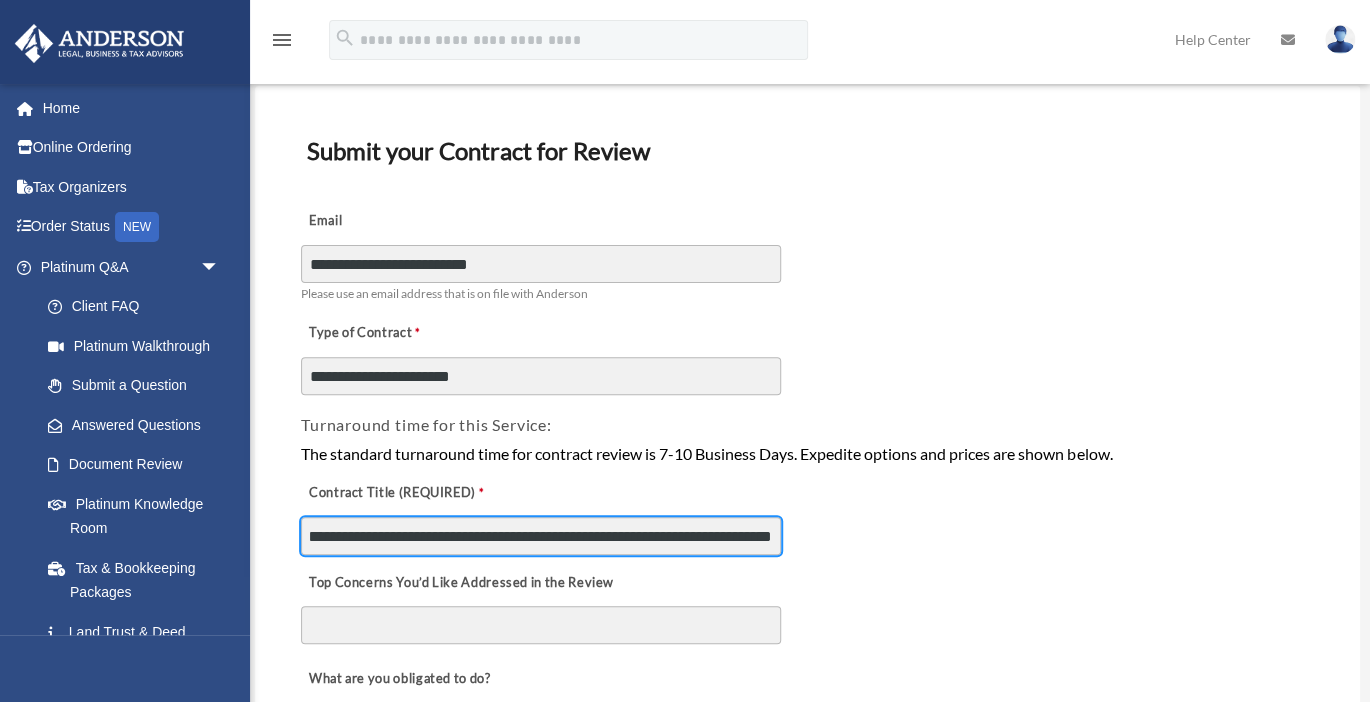 type on "**********" 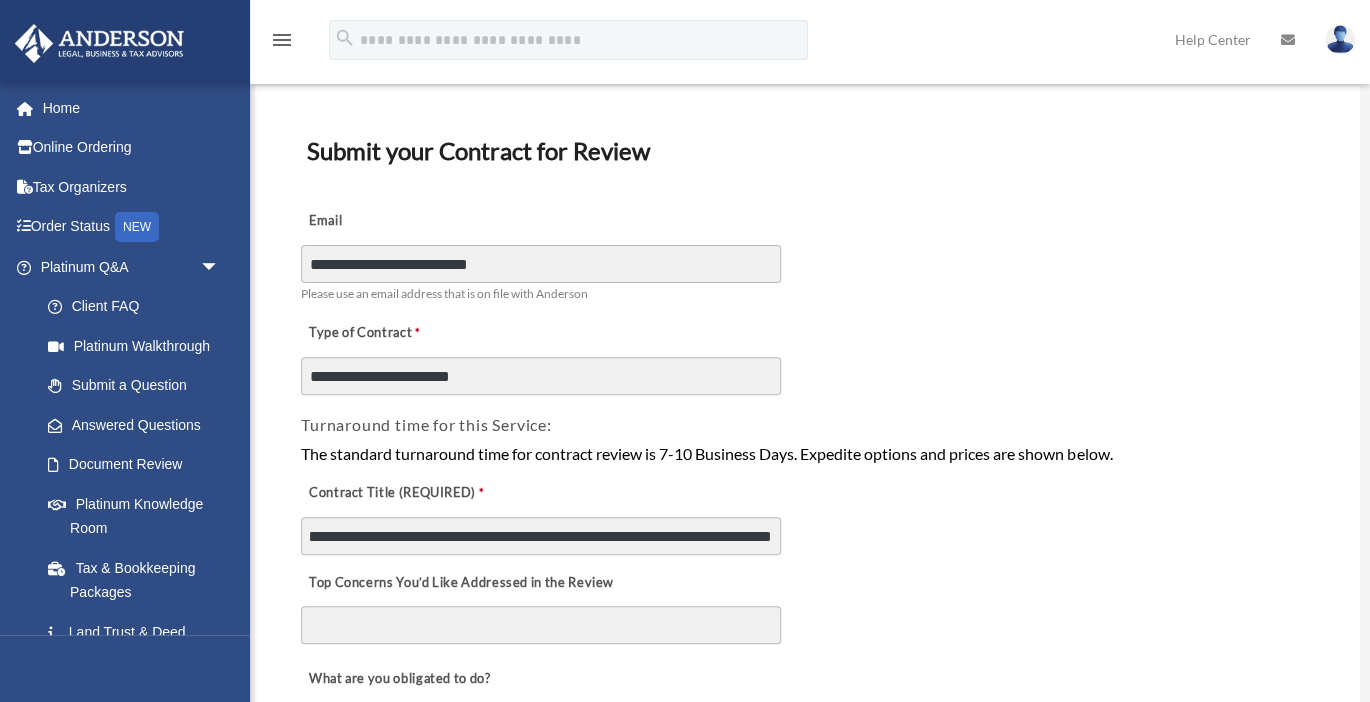 click on "Top Concerns You’d Like Addressed in the Review" at bounding box center [541, 625] 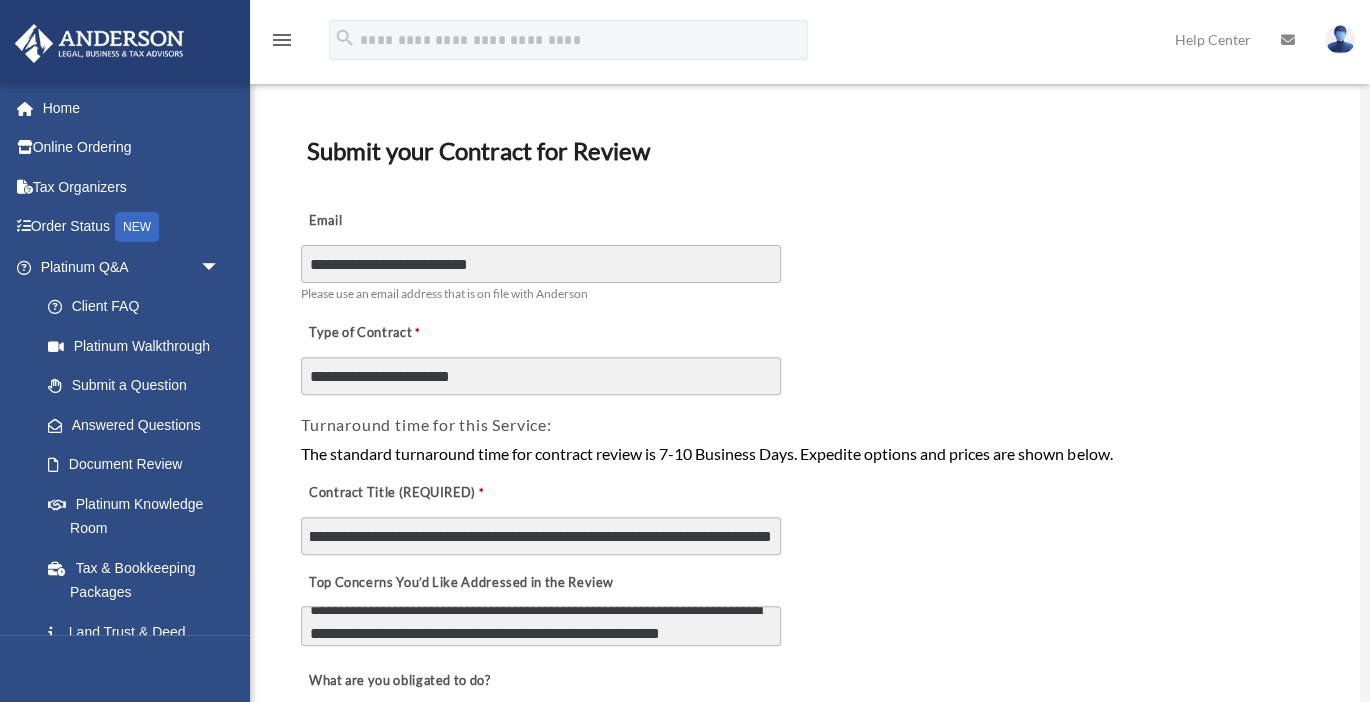 scroll, scrollTop: 40, scrollLeft: 0, axis: vertical 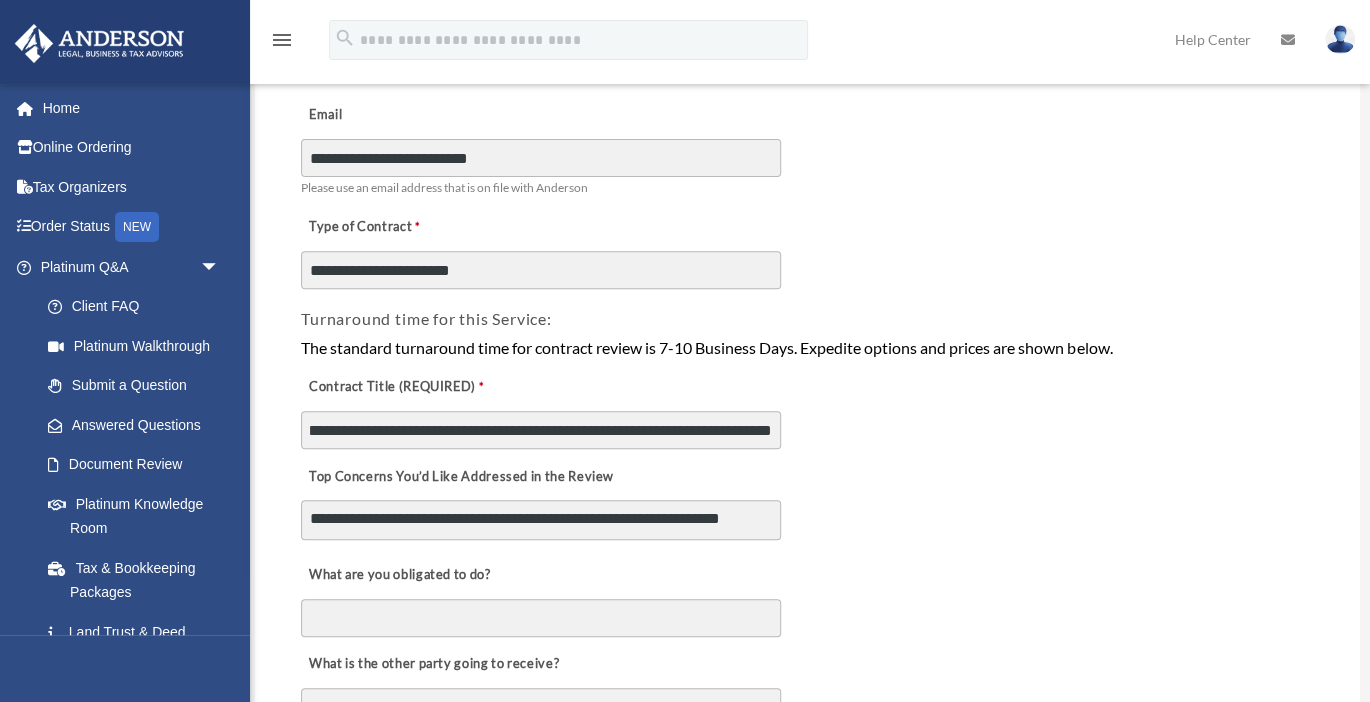 click on "**********" at bounding box center (541, 520) 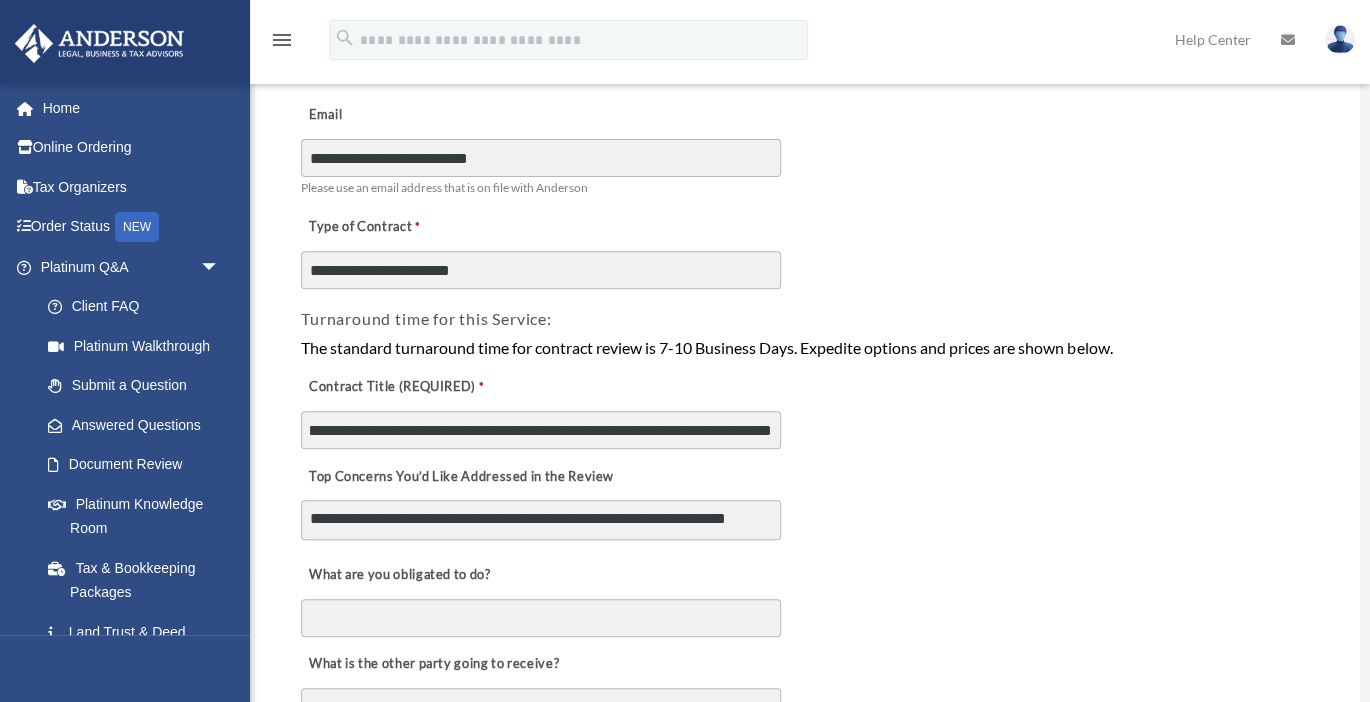 click on "**********" at bounding box center (541, 520) 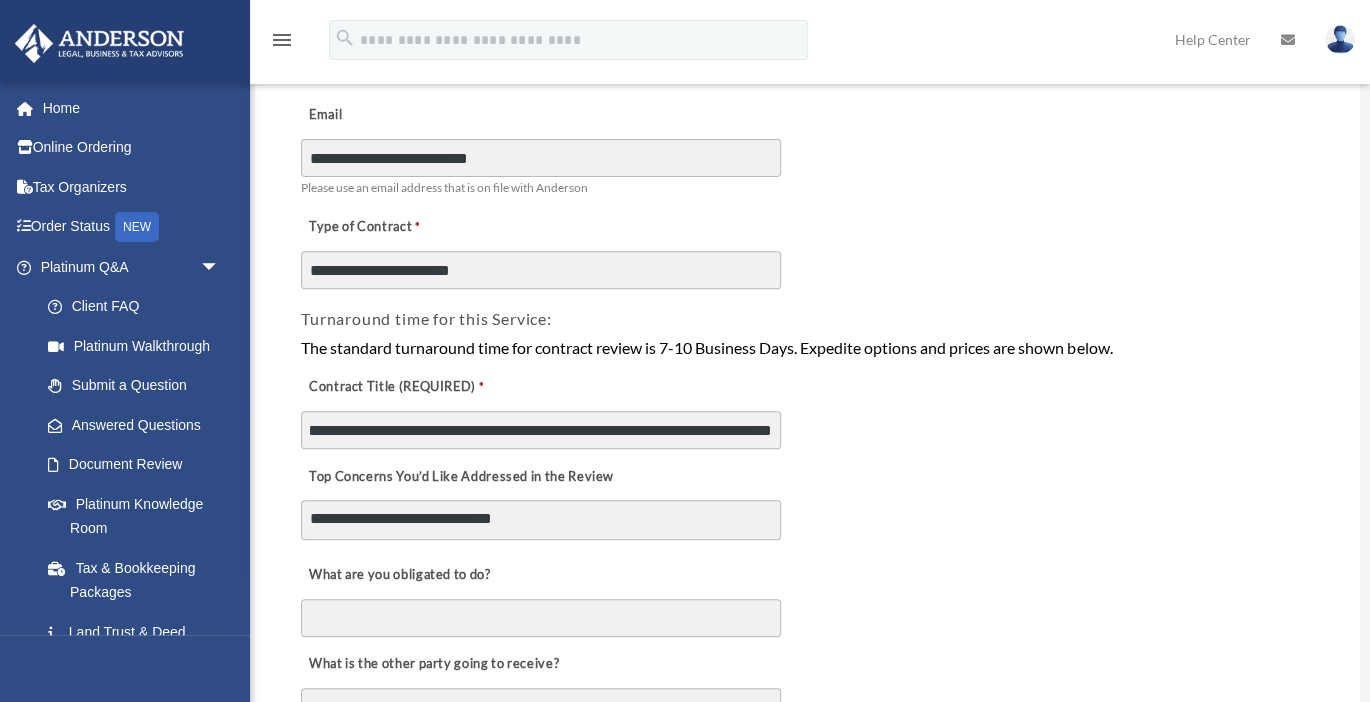 scroll, scrollTop: 112, scrollLeft: 0, axis: vertical 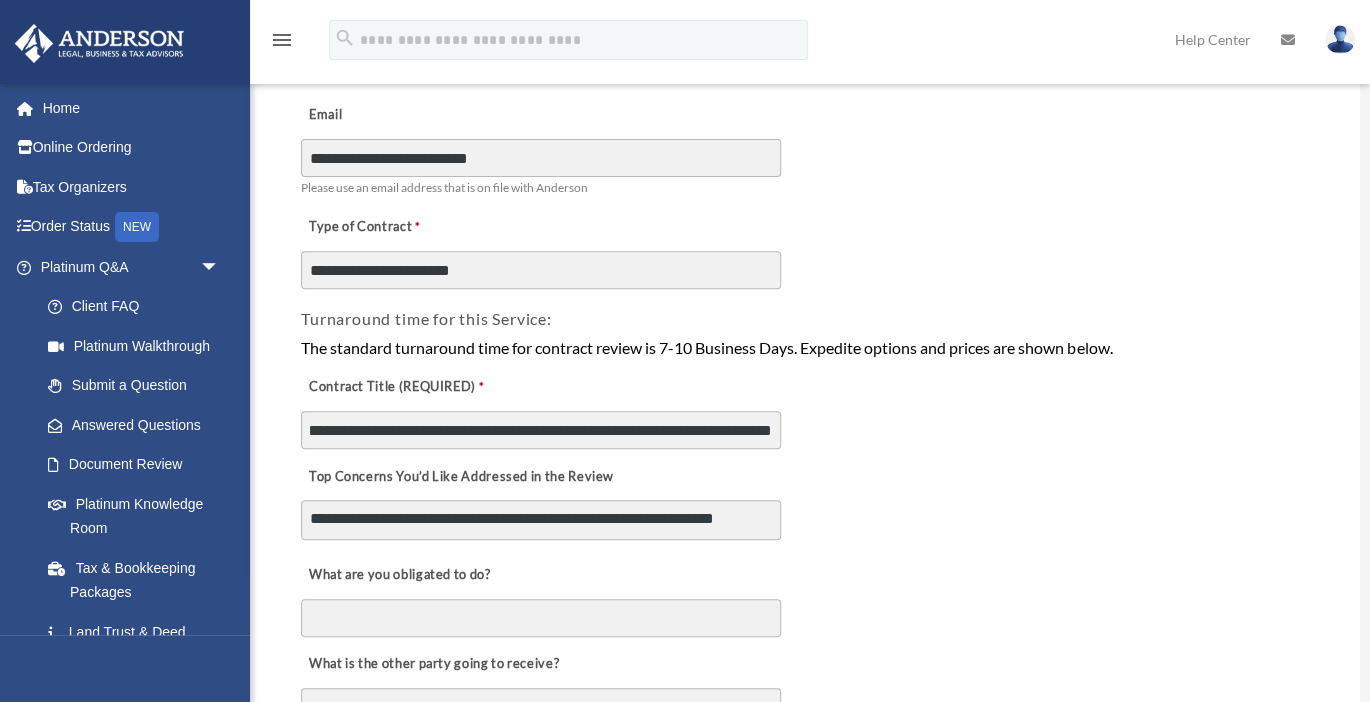 click on "**********" at bounding box center [541, 520] 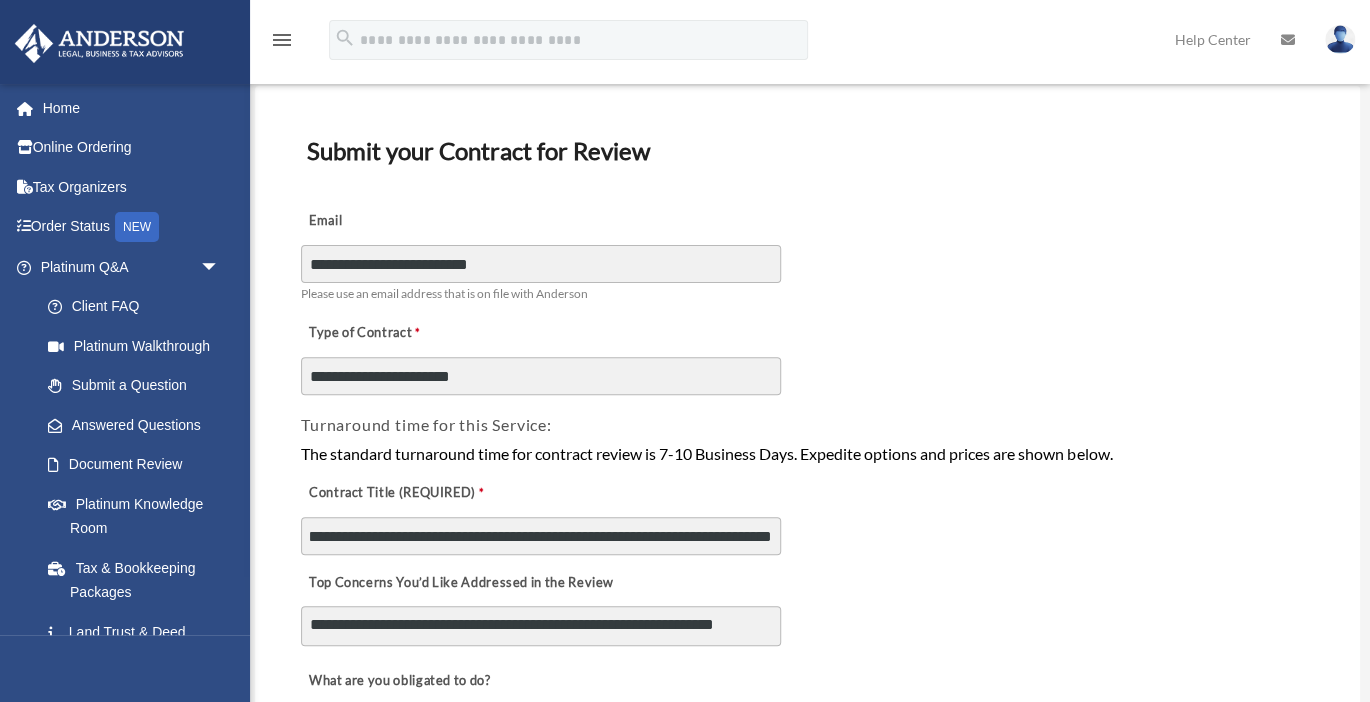 scroll, scrollTop: 211, scrollLeft: 0, axis: vertical 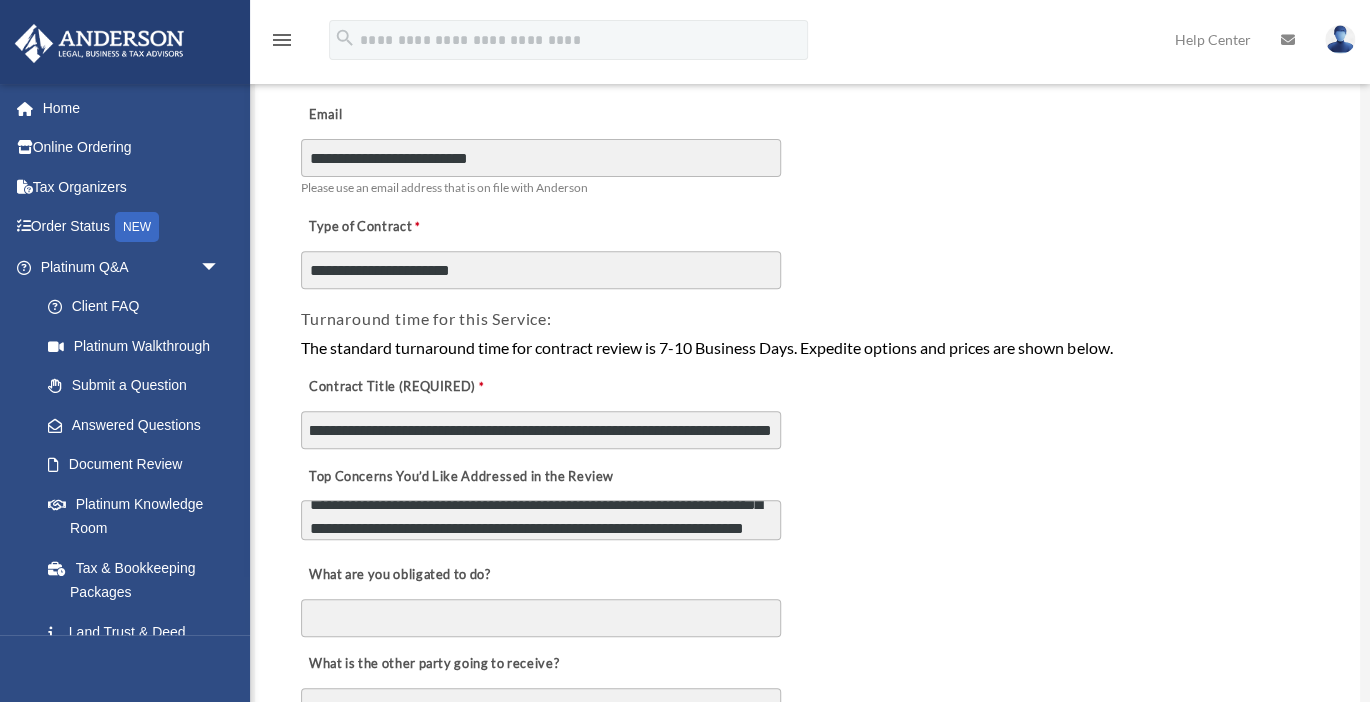 click on "**********" at bounding box center (541, 520) 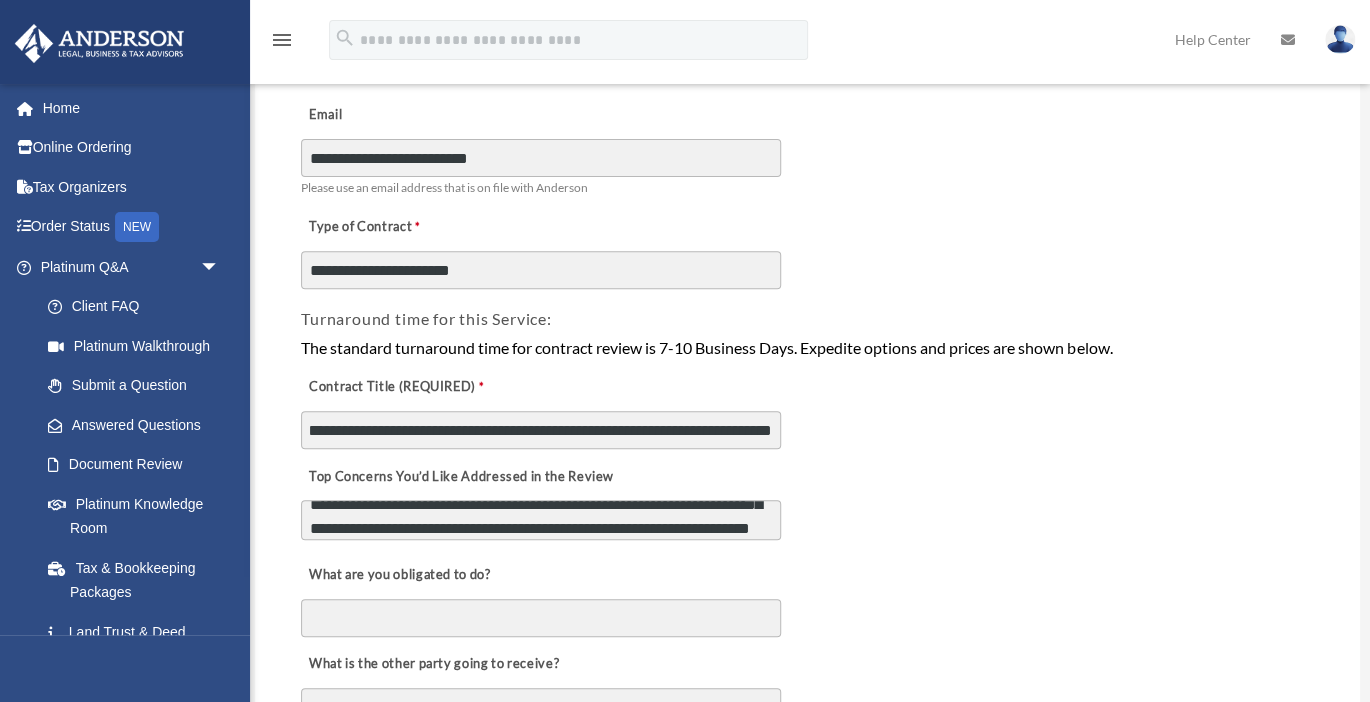 scroll, scrollTop: 106, scrollLeft: 0, axis: vertical 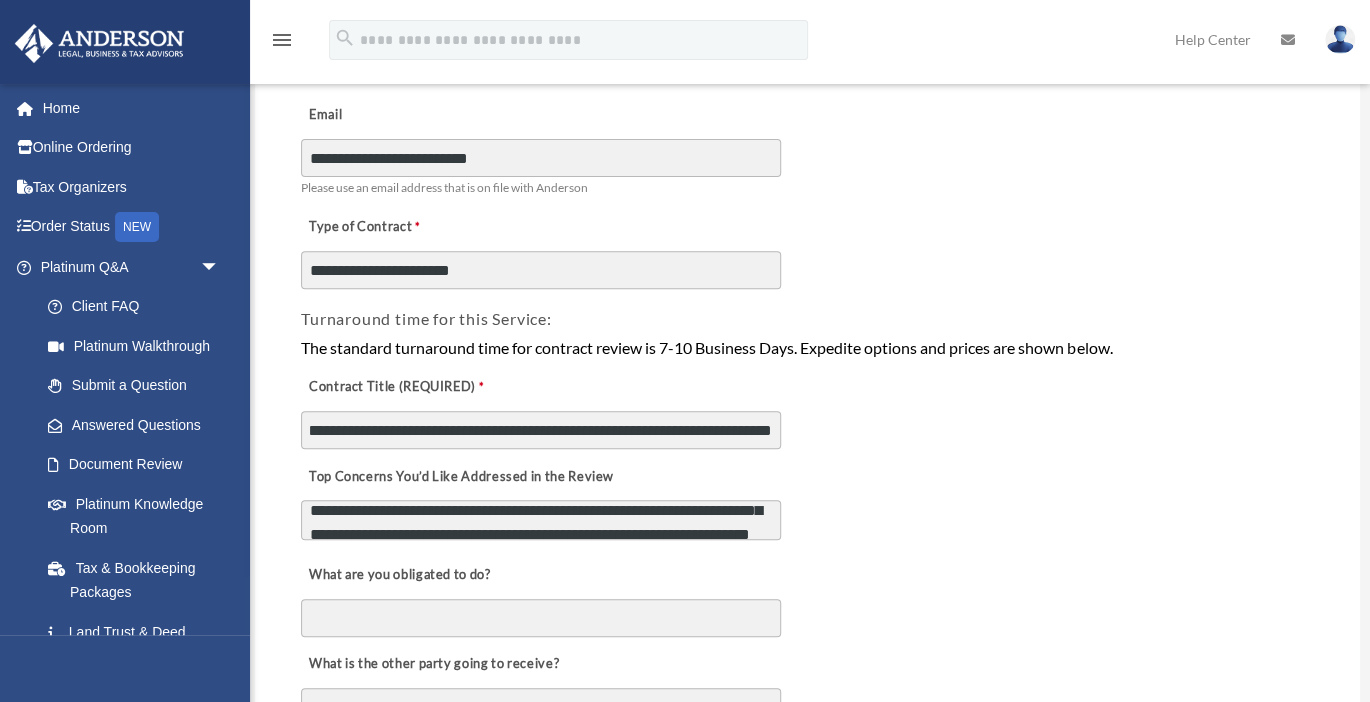 drag, startPoint x: 554, startPoint y: 509, endPoint x: 572, endPoint y: 525, distance: 24.083189 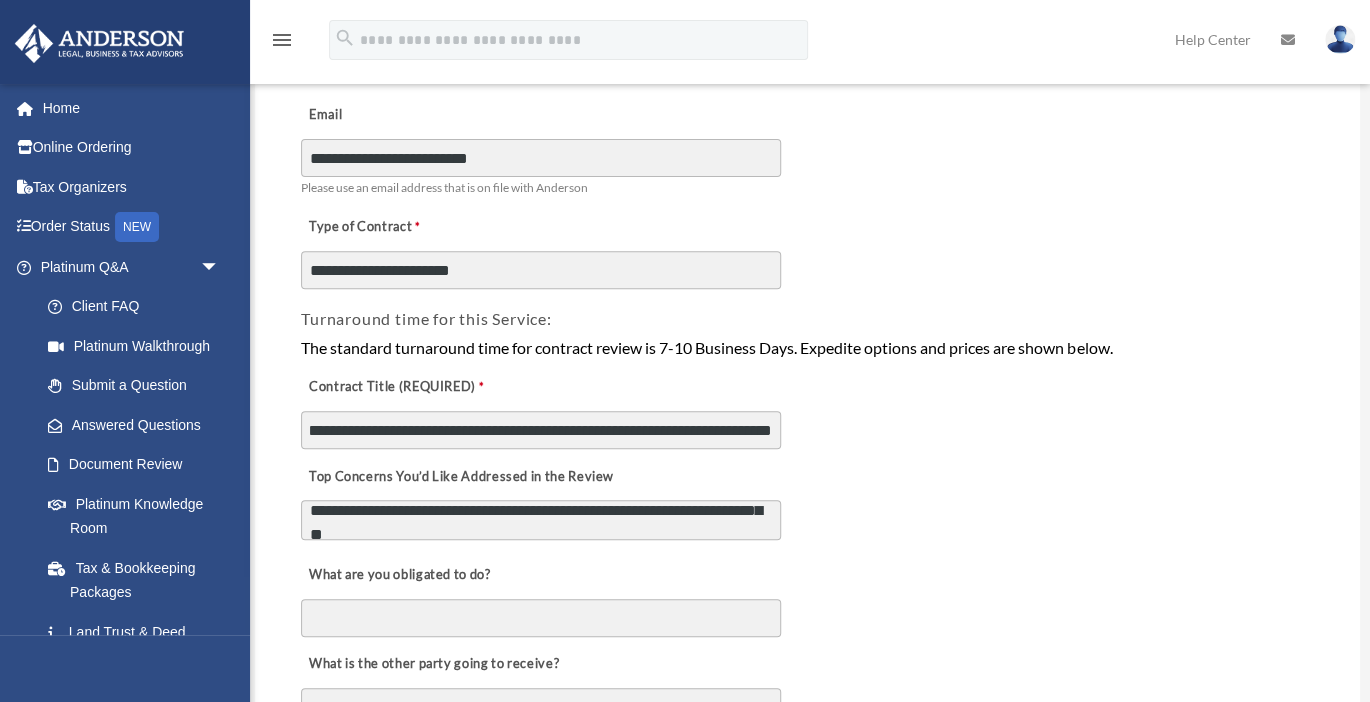 click on "**********" at bounding box center (541, 520) 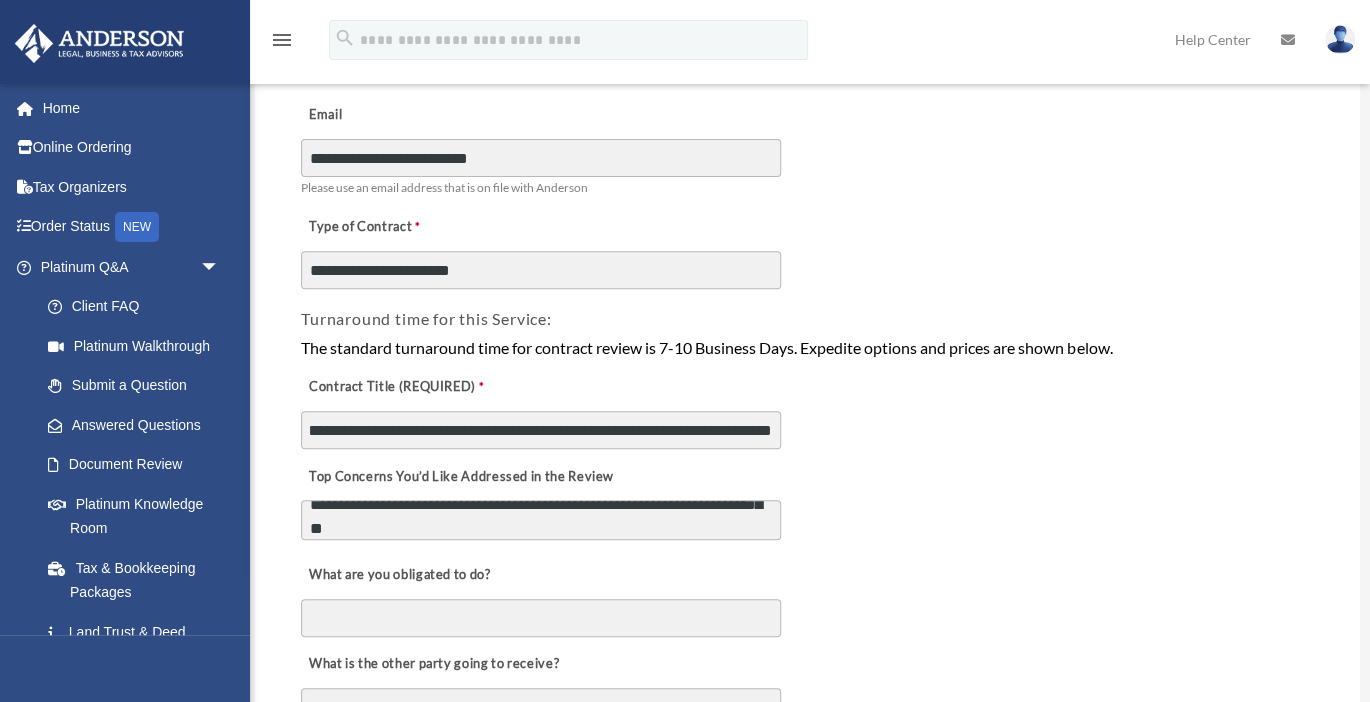 click on "**********" at bounding box center [541, 520] 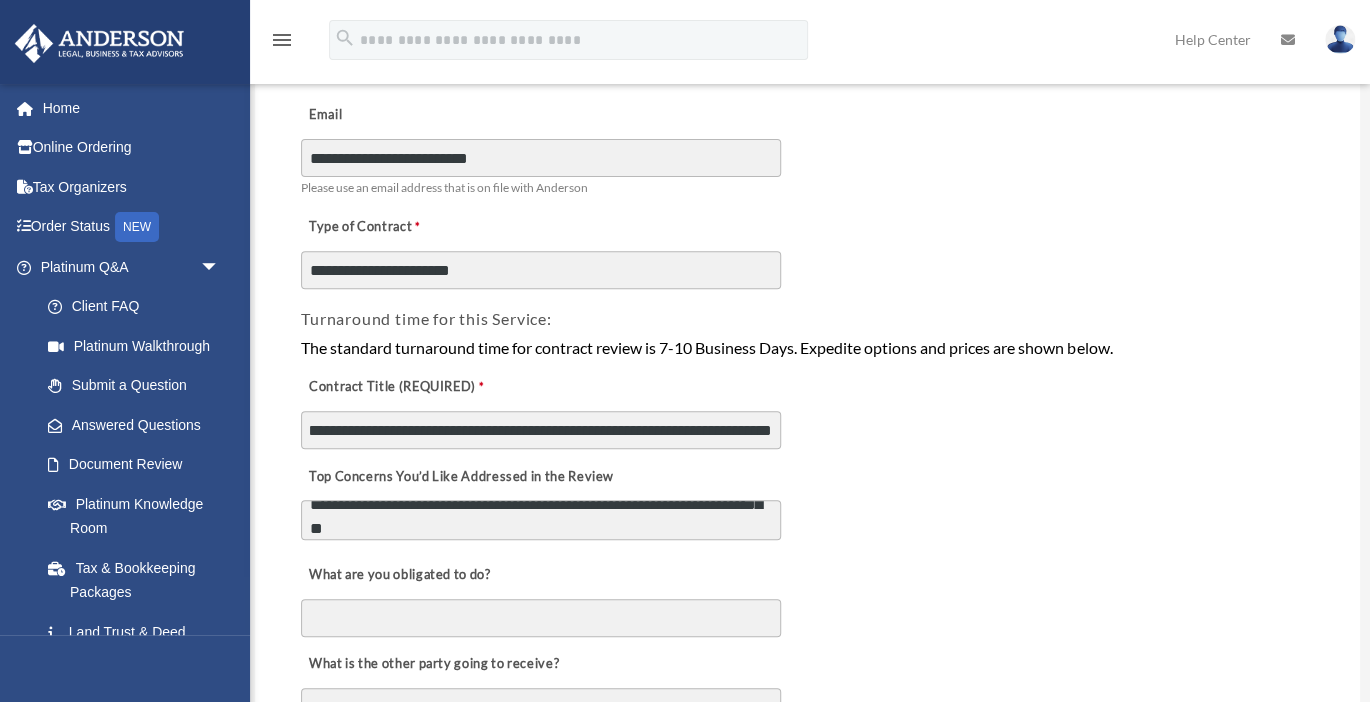 paste on "**********" 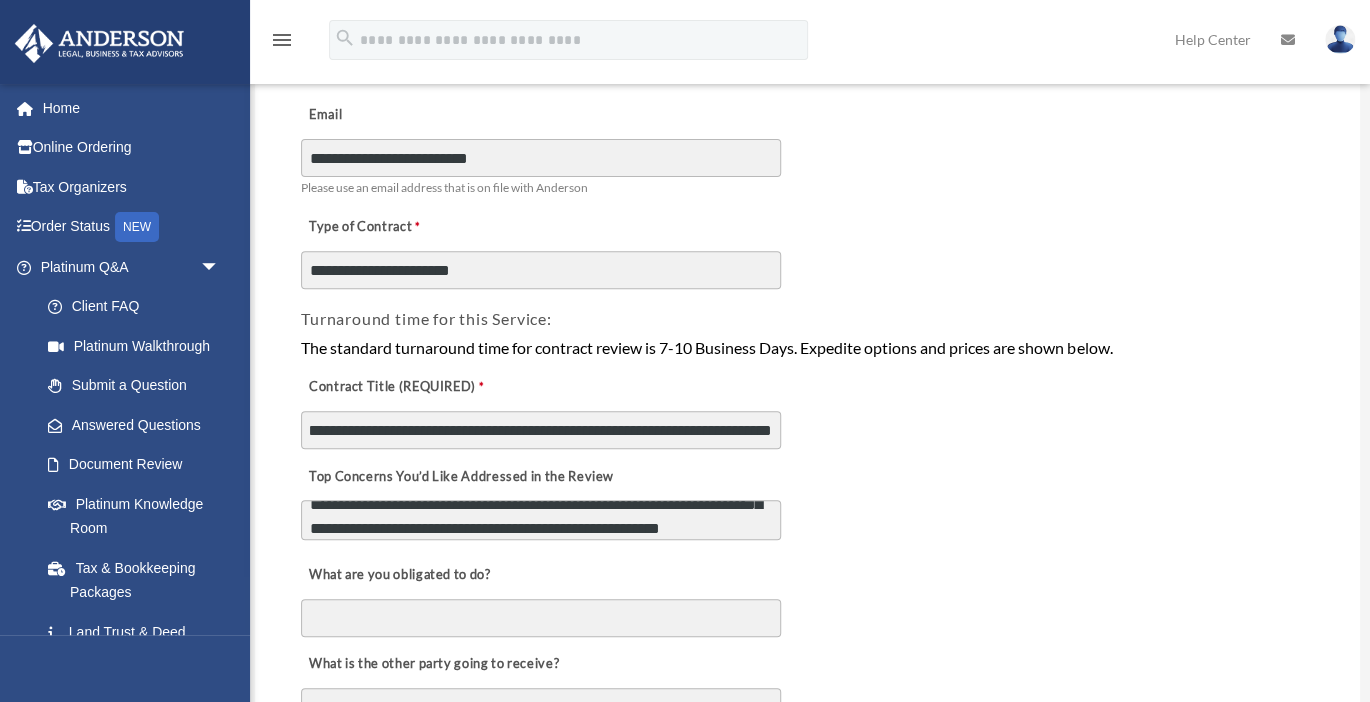 scroll, scrollTop: 136, scrollLeft: 0, axis: vertical 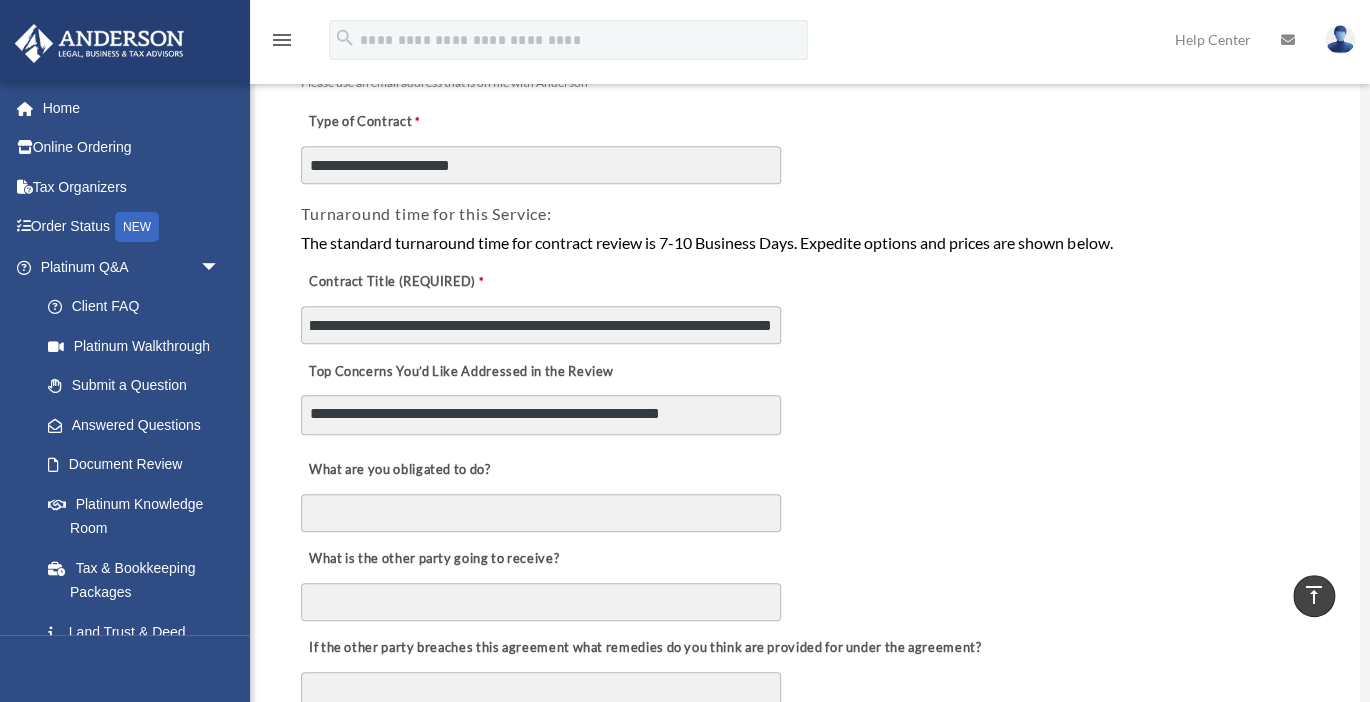 type on "**********" 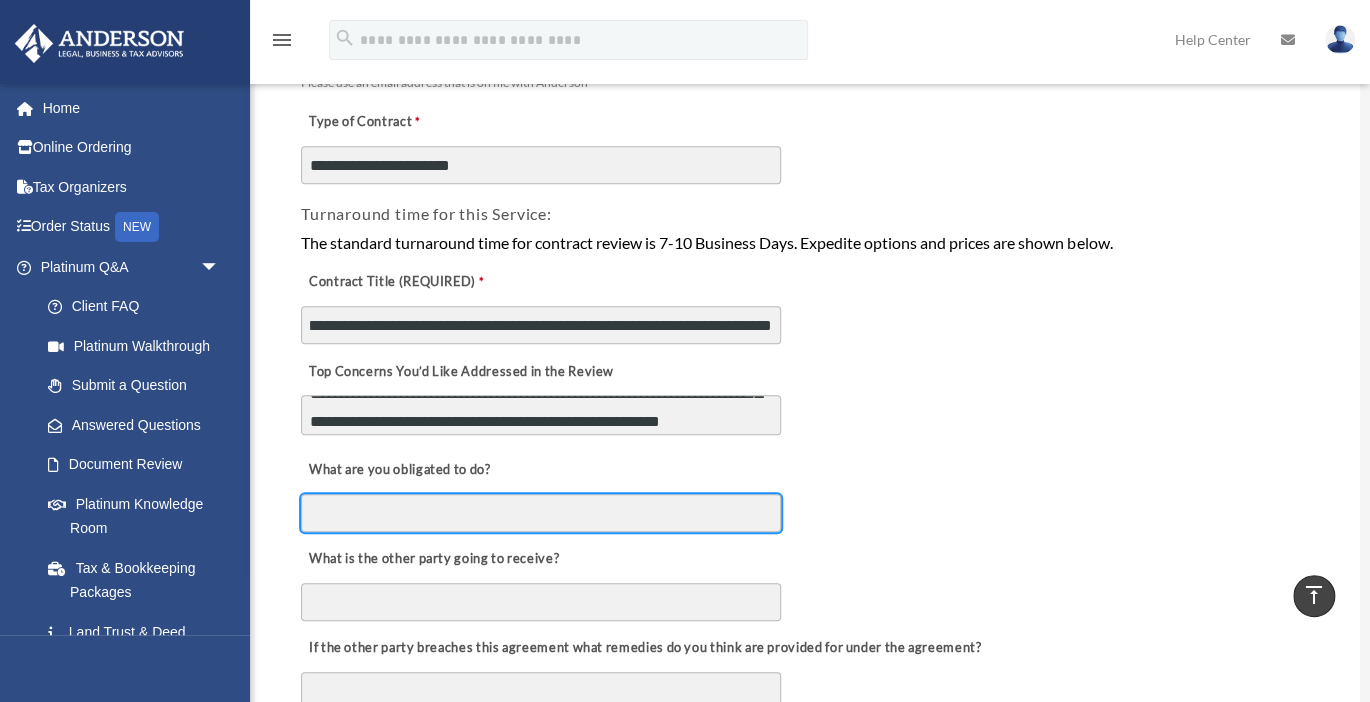 click on "What are you obligated to do?" at bounding box center (541, 513) 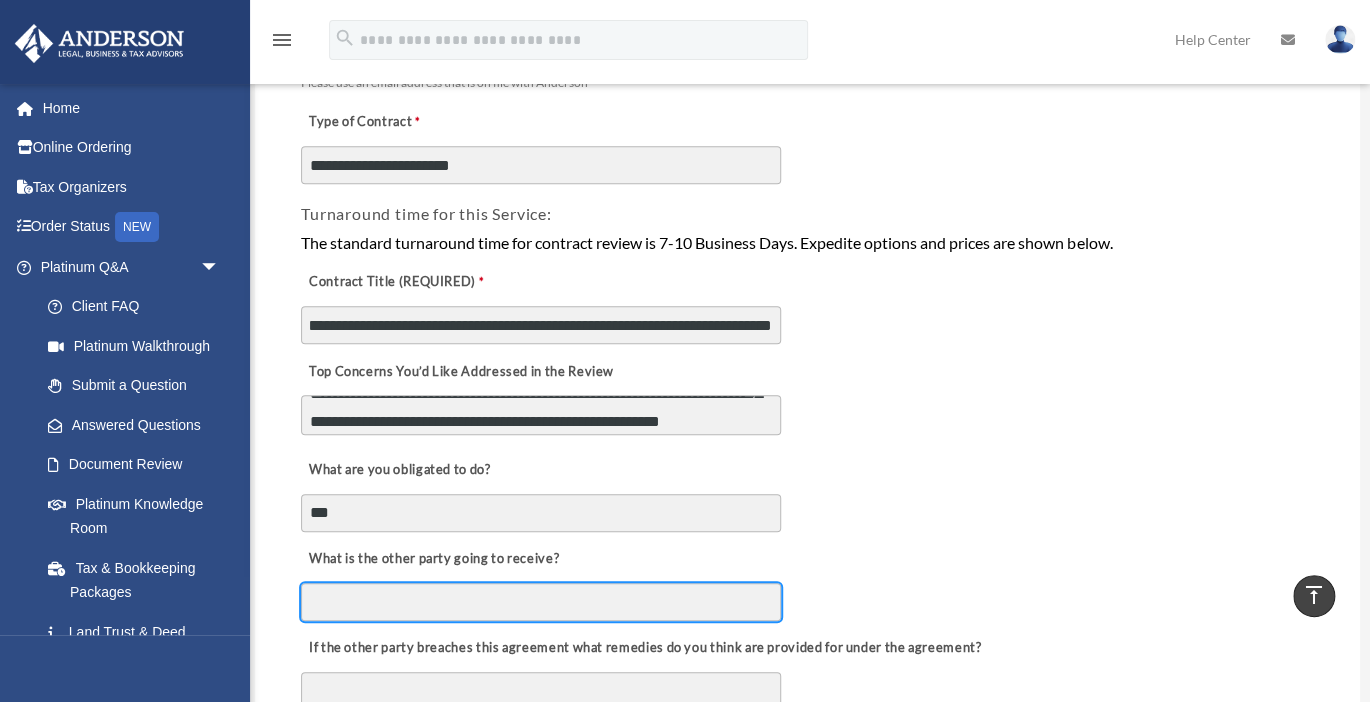 click on "What is the other party going to receive?" at bounding box center [541, 602] 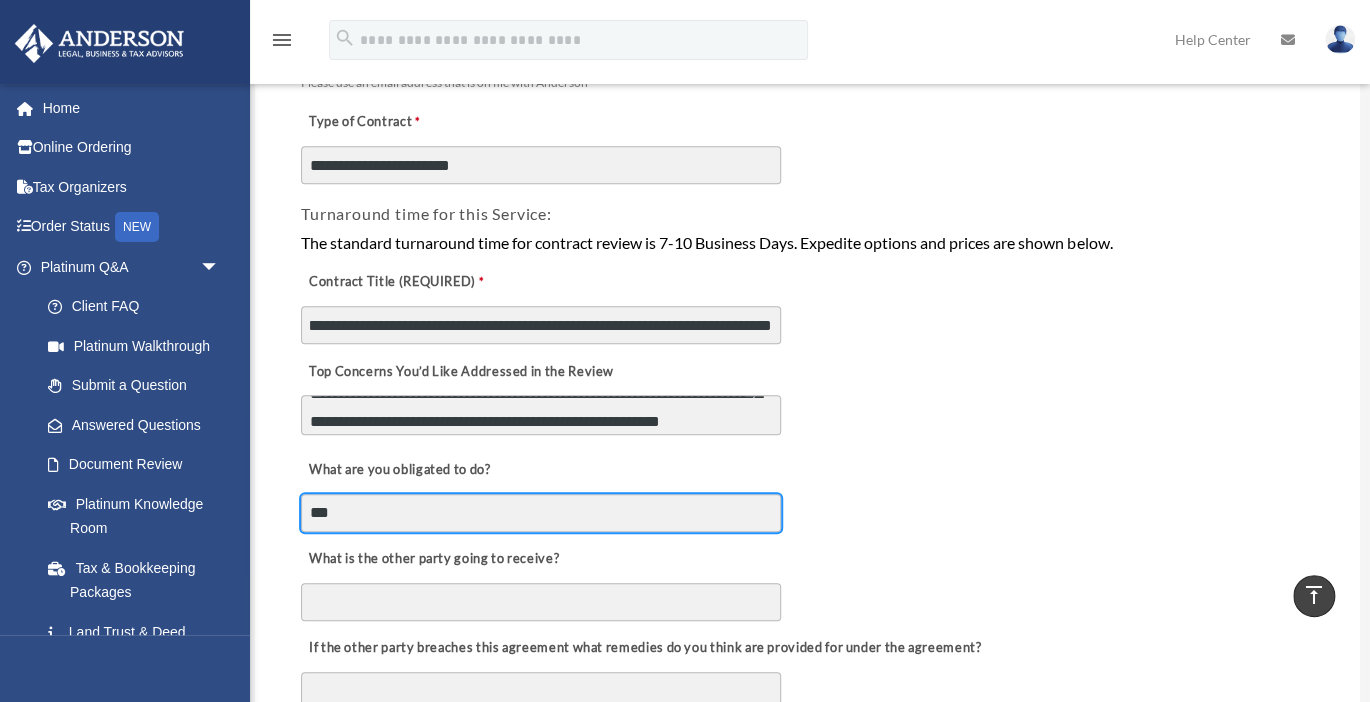 drag, startPoint x: 329, startPoint y: 508, endPoint x: 370, endPoint y: 519, distance: 42.44997 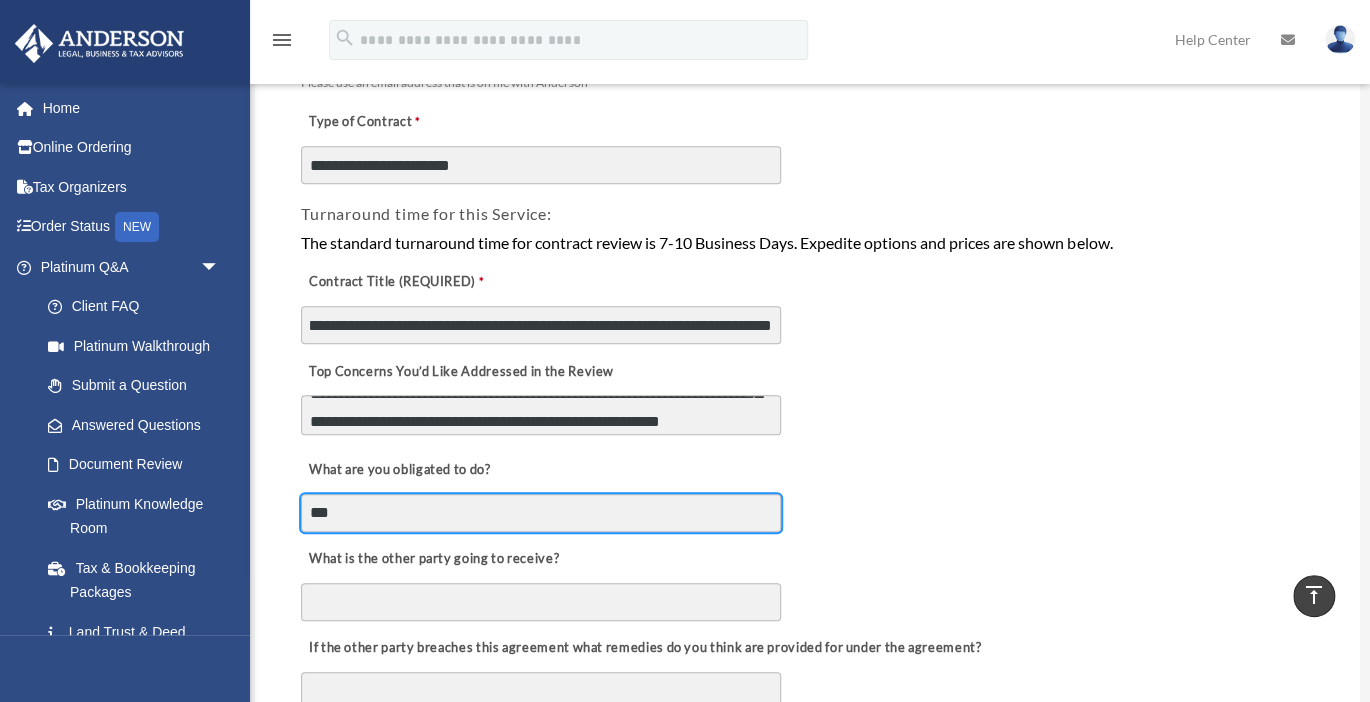 drag, startPoint x: 357, startPoint y: 509, endPoint x: 265, endPoint y: 515, distance: 92.19544 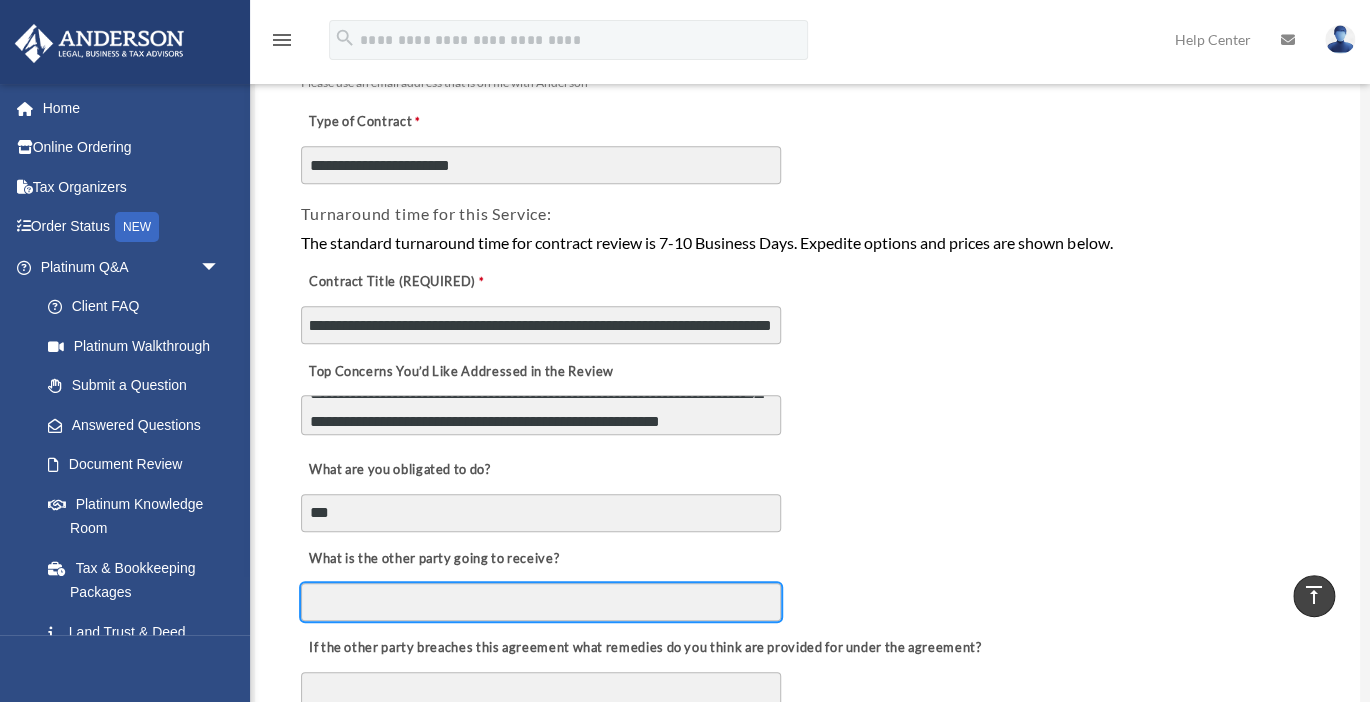 click on "What is the other party going to receive?" at bounding box center [541, 602] 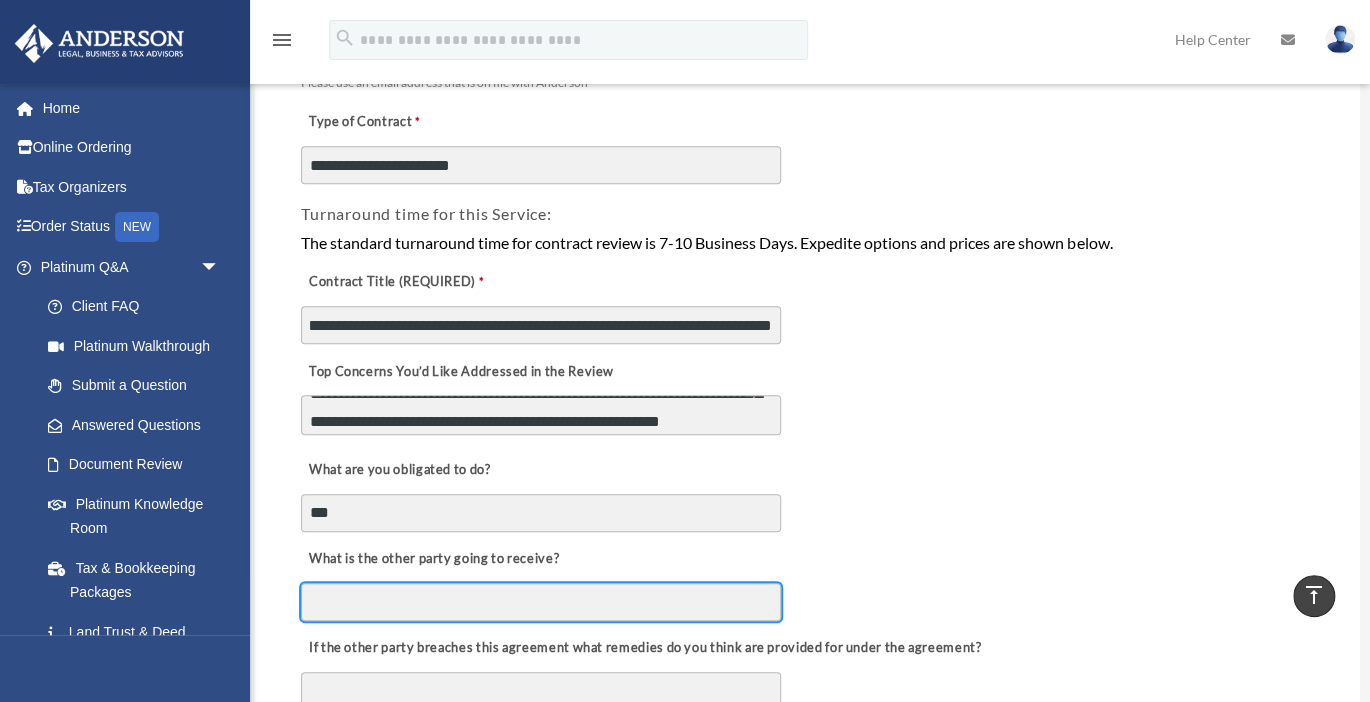 paste on "***" 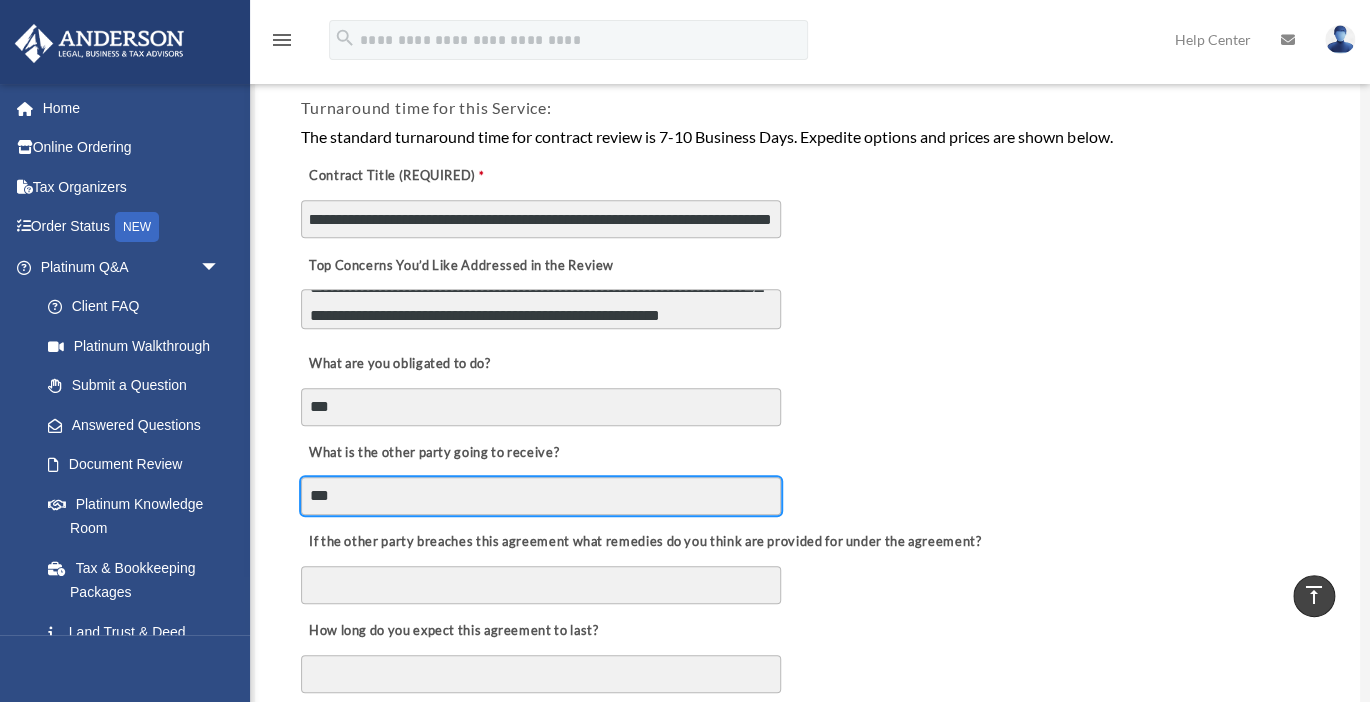 scroll, scrollTop: 528, scrollLeft: 0, axis: vertical 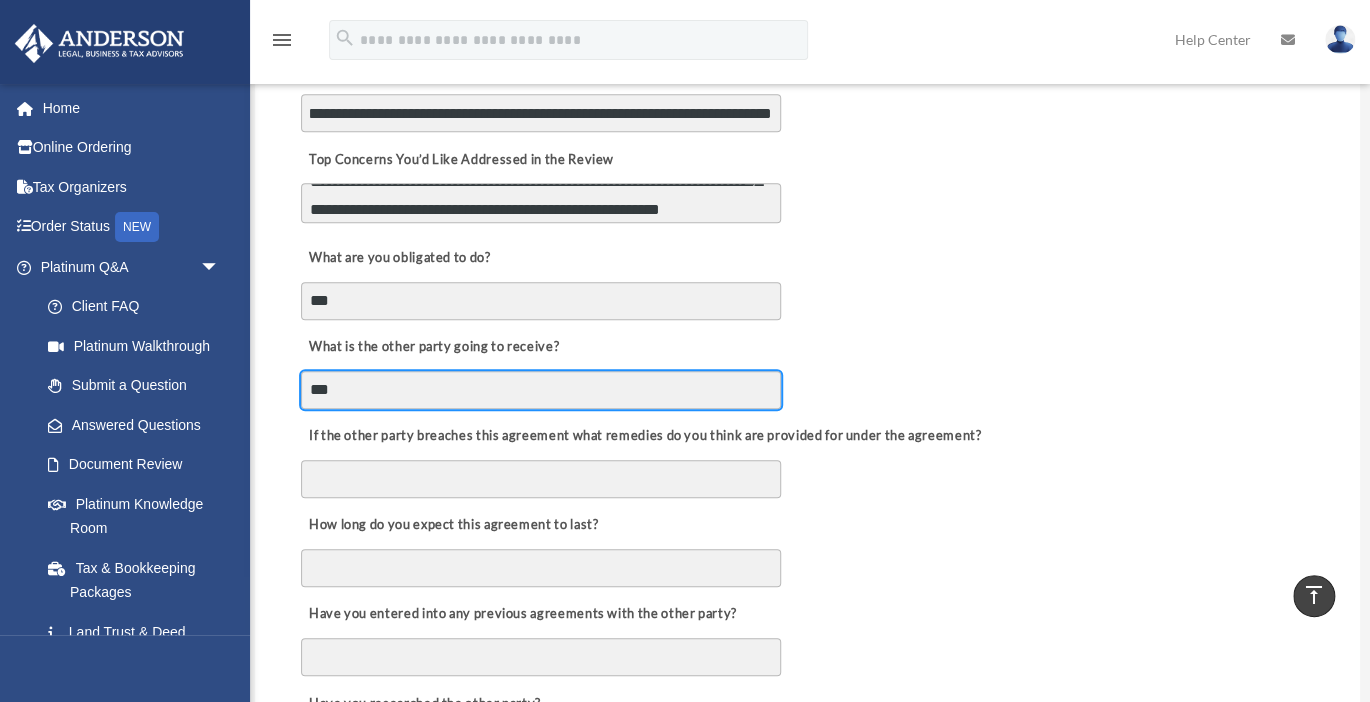 type on "***" 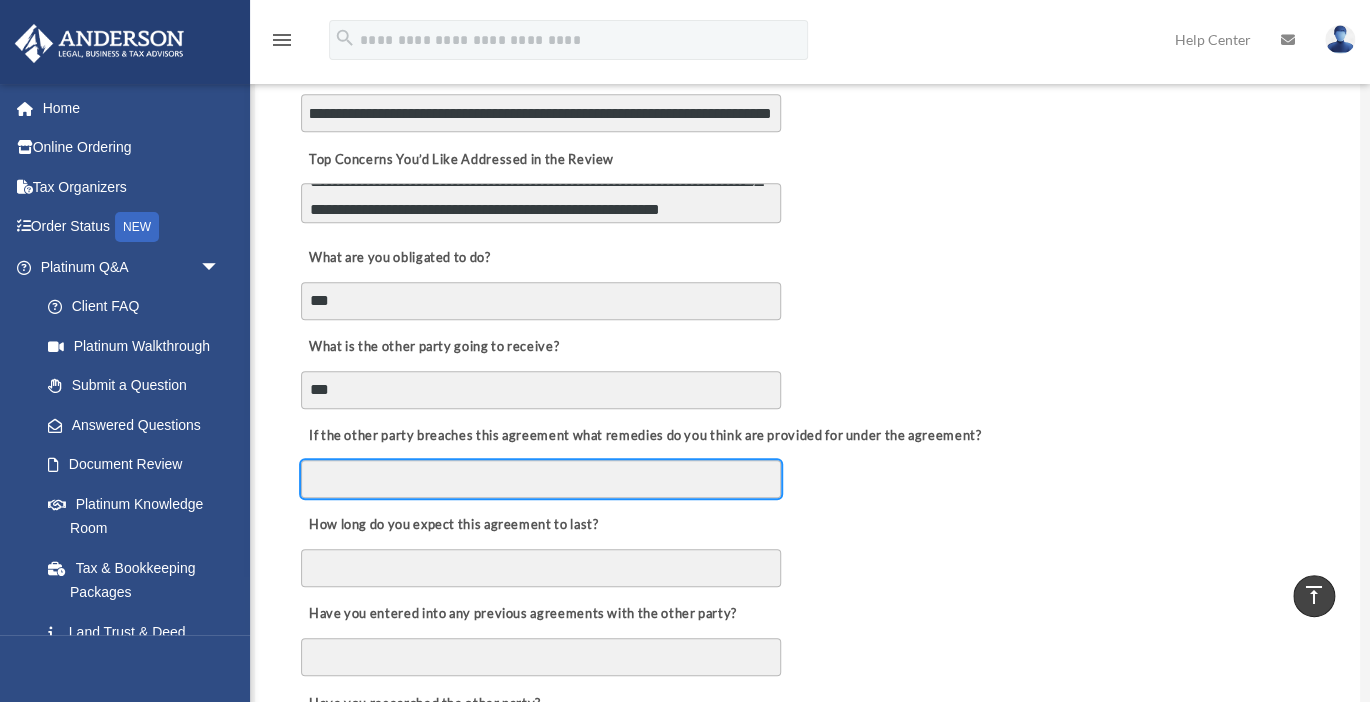 click on "If the other party breaches this agreement what remedies do you think are provided for under the agreement?" at bounding box center [541, 479] 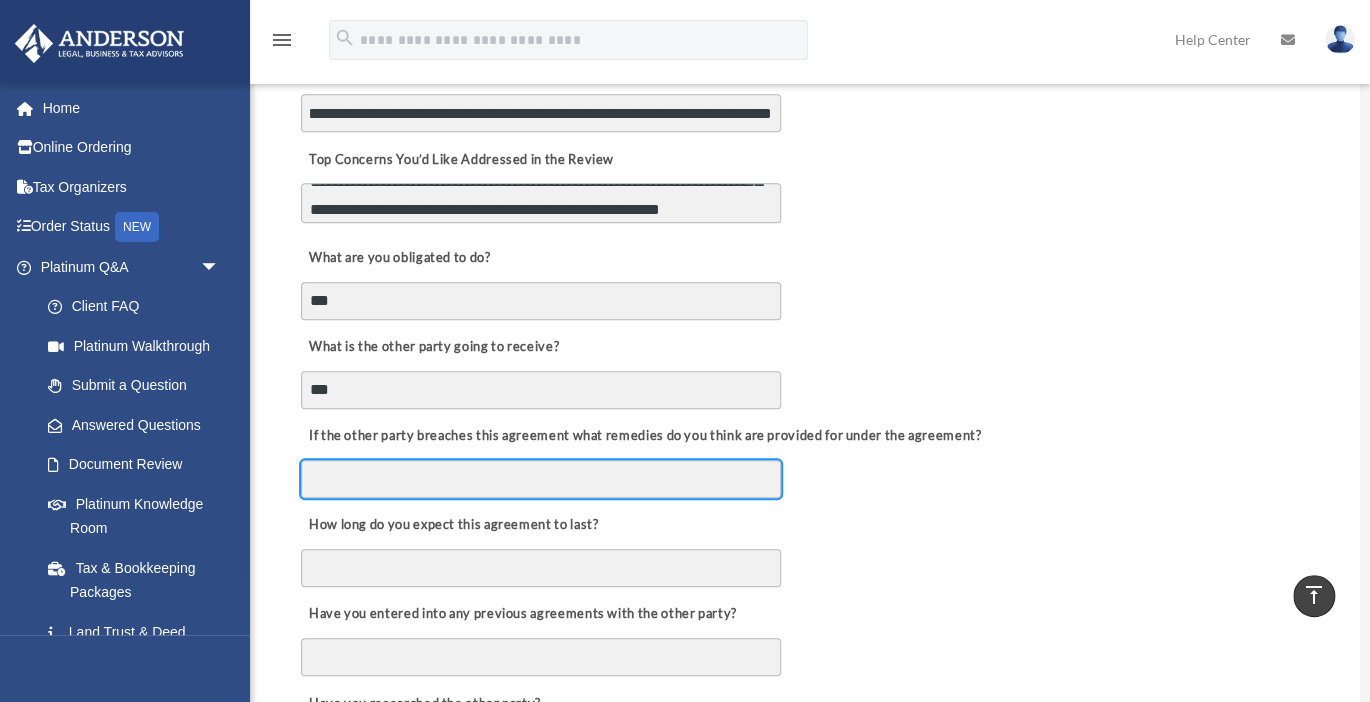 paste on "***" 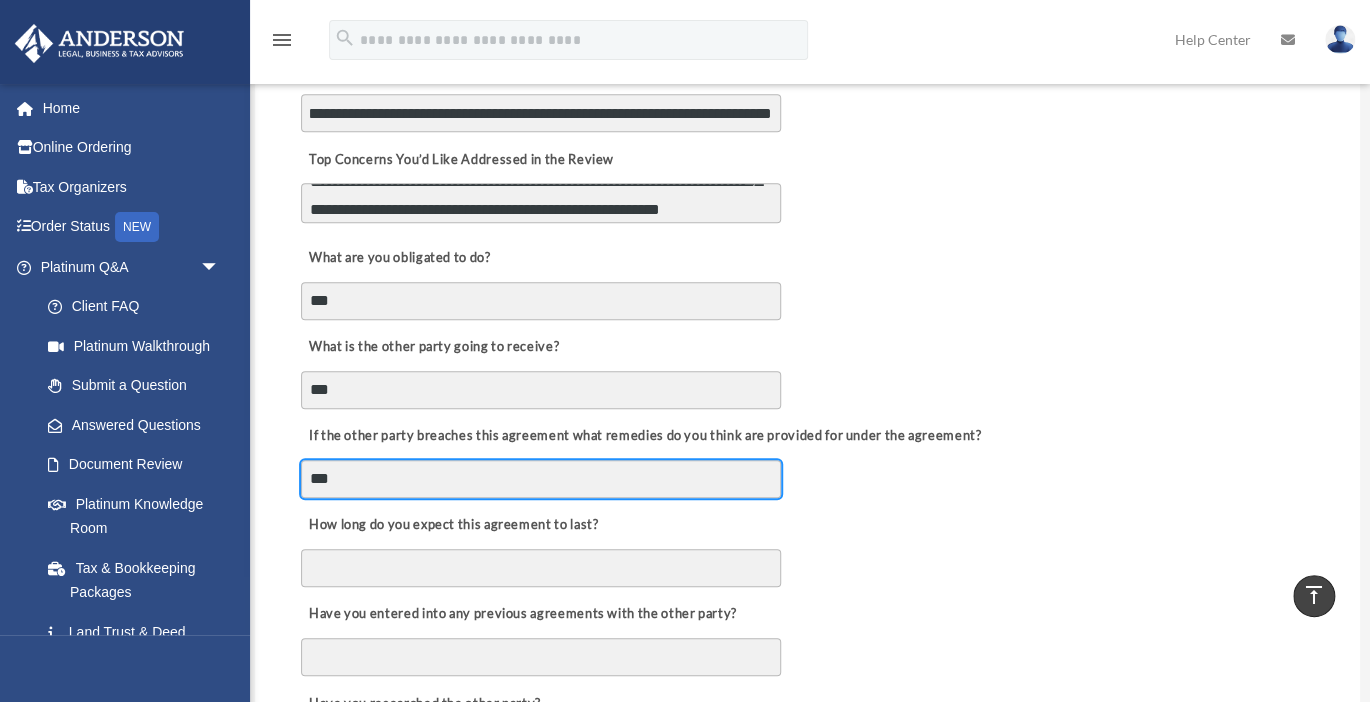 type on "***" 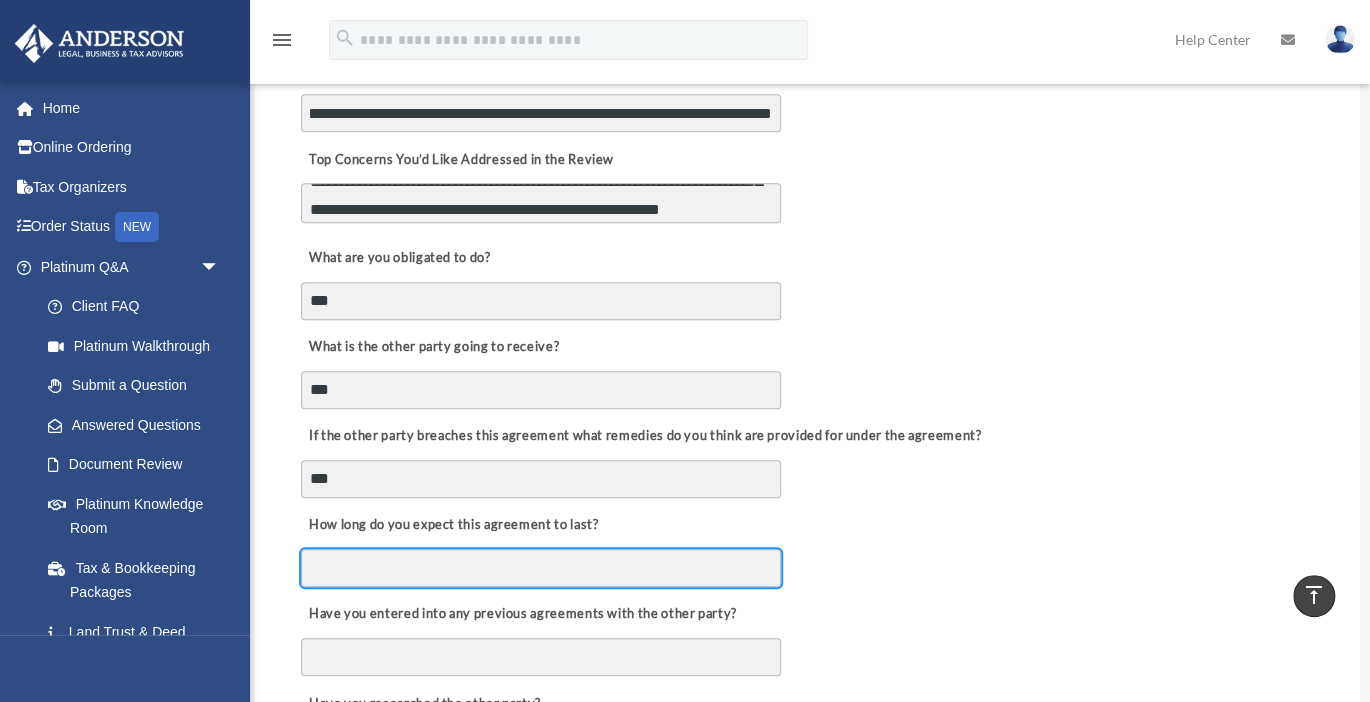 click on "How long do you expect this agreement to last?" at bounding box center [541, 568] 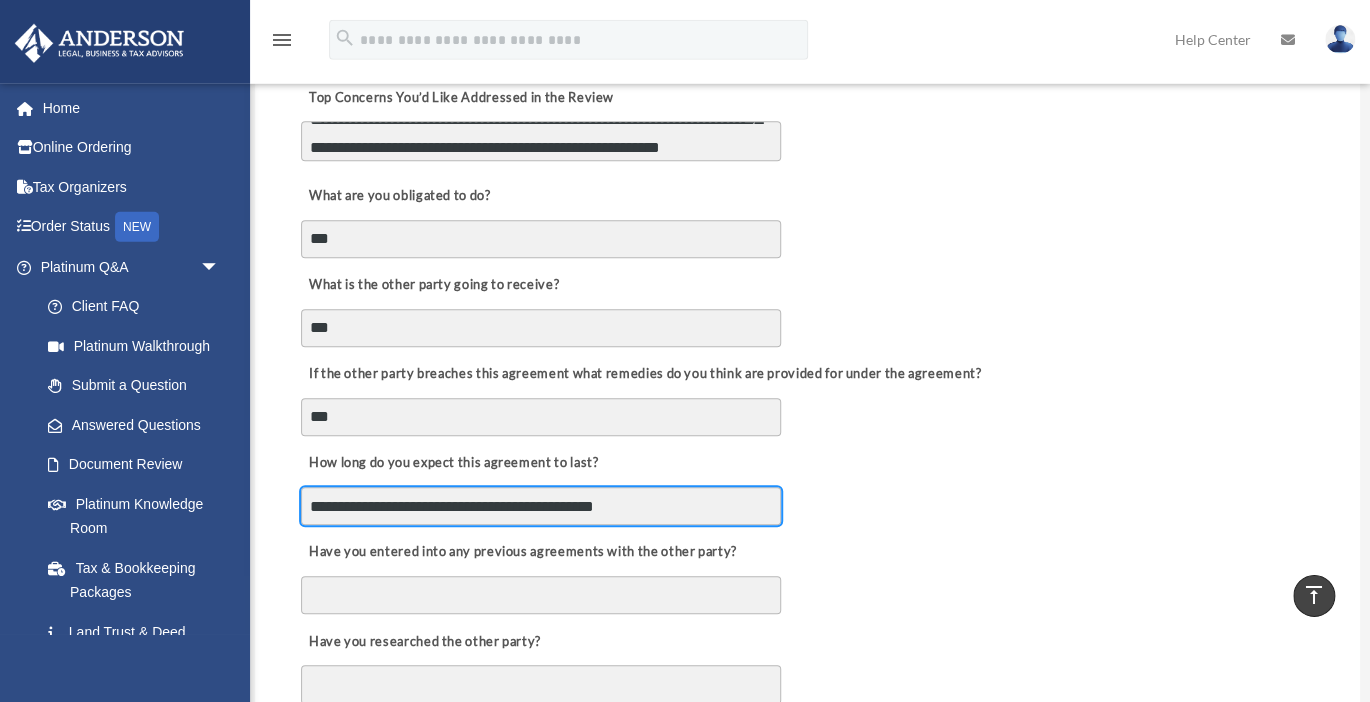 scroll, scrollTop: 633, scrollLeft: 0, axis: vertical 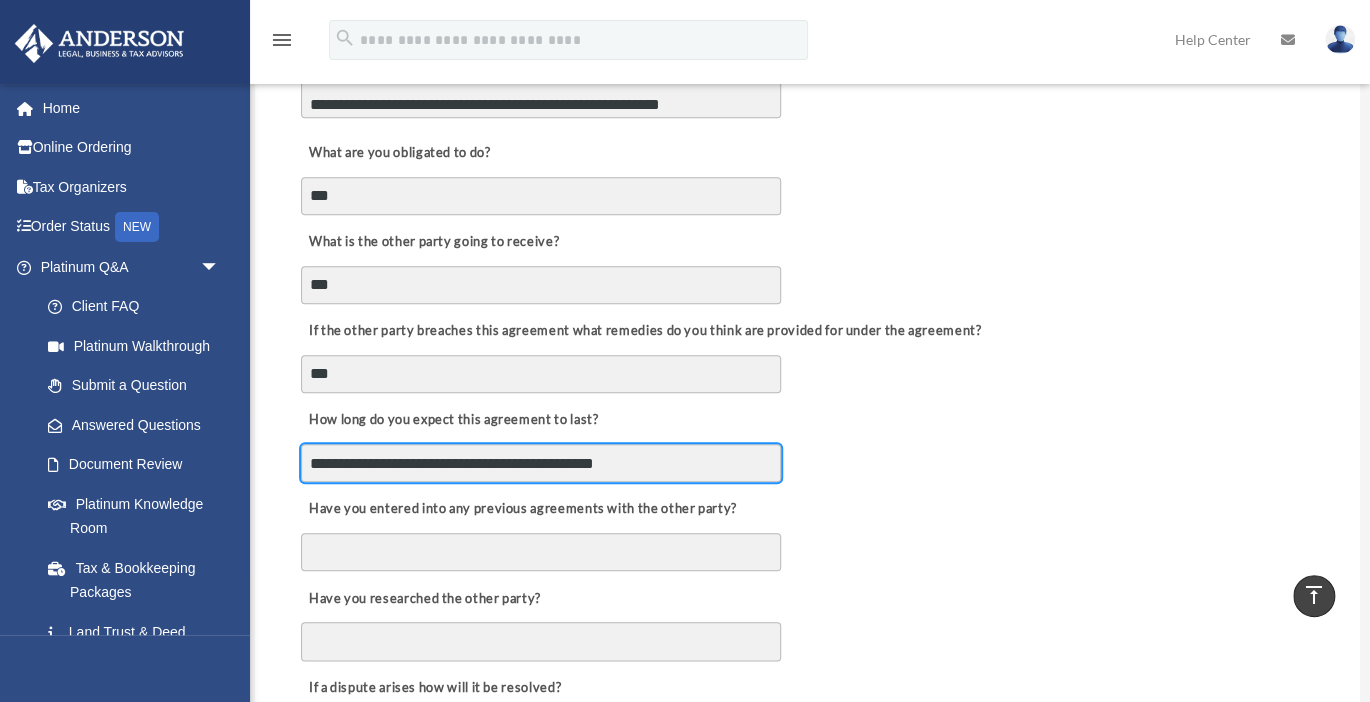 type on "**********" 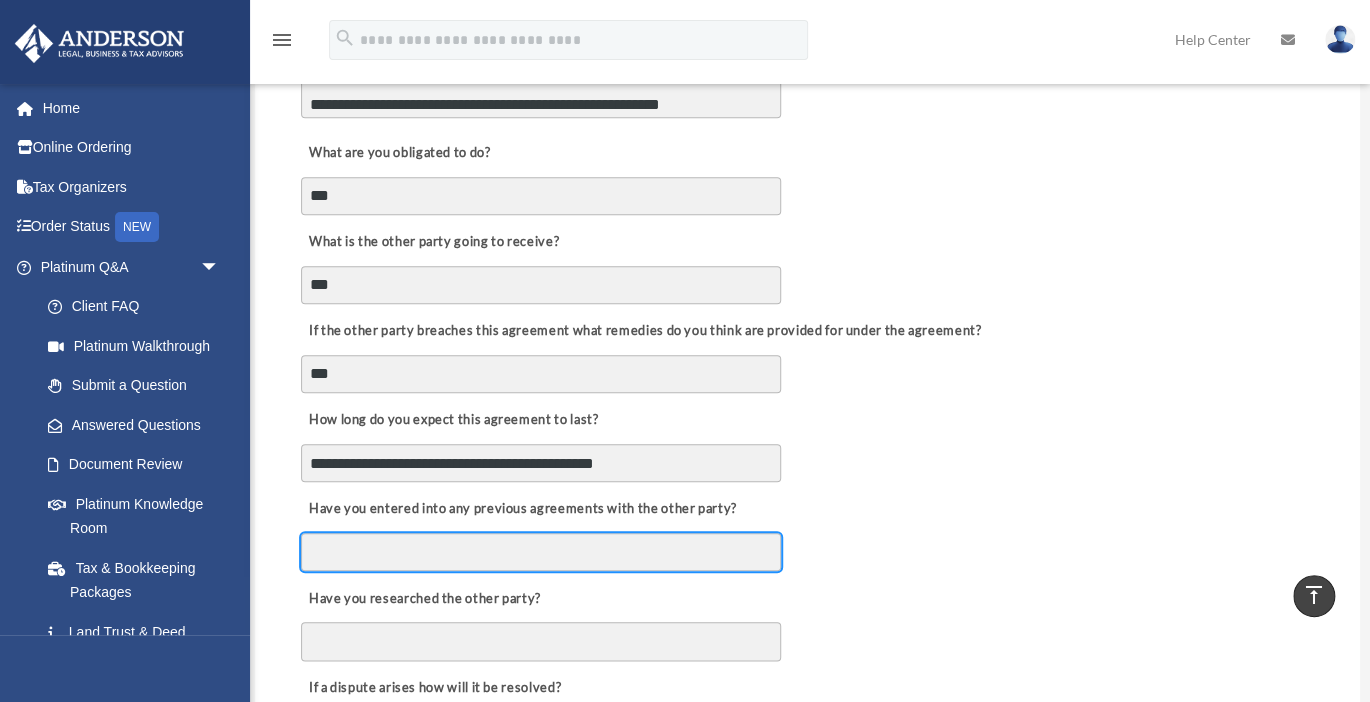 click on "Have you entered into any previous agreements with the other party?" at bounding box center [541, 552] 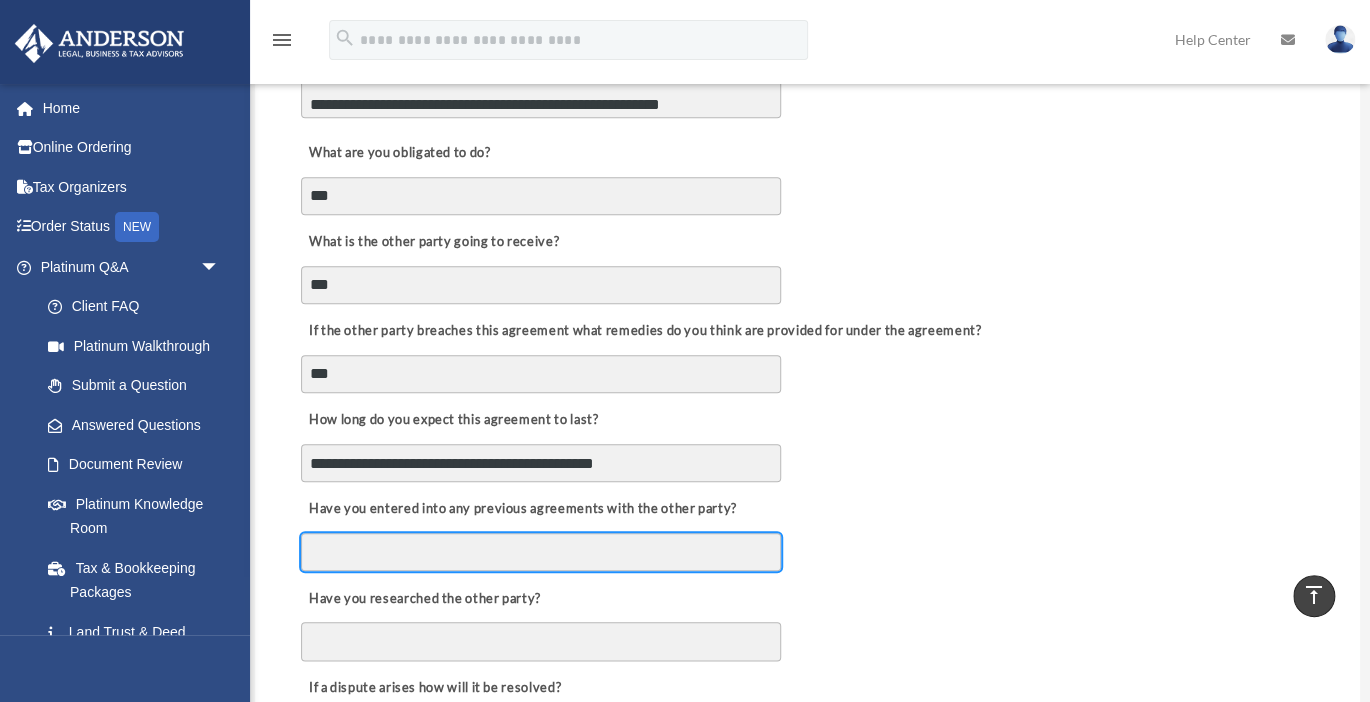 paste on "***" 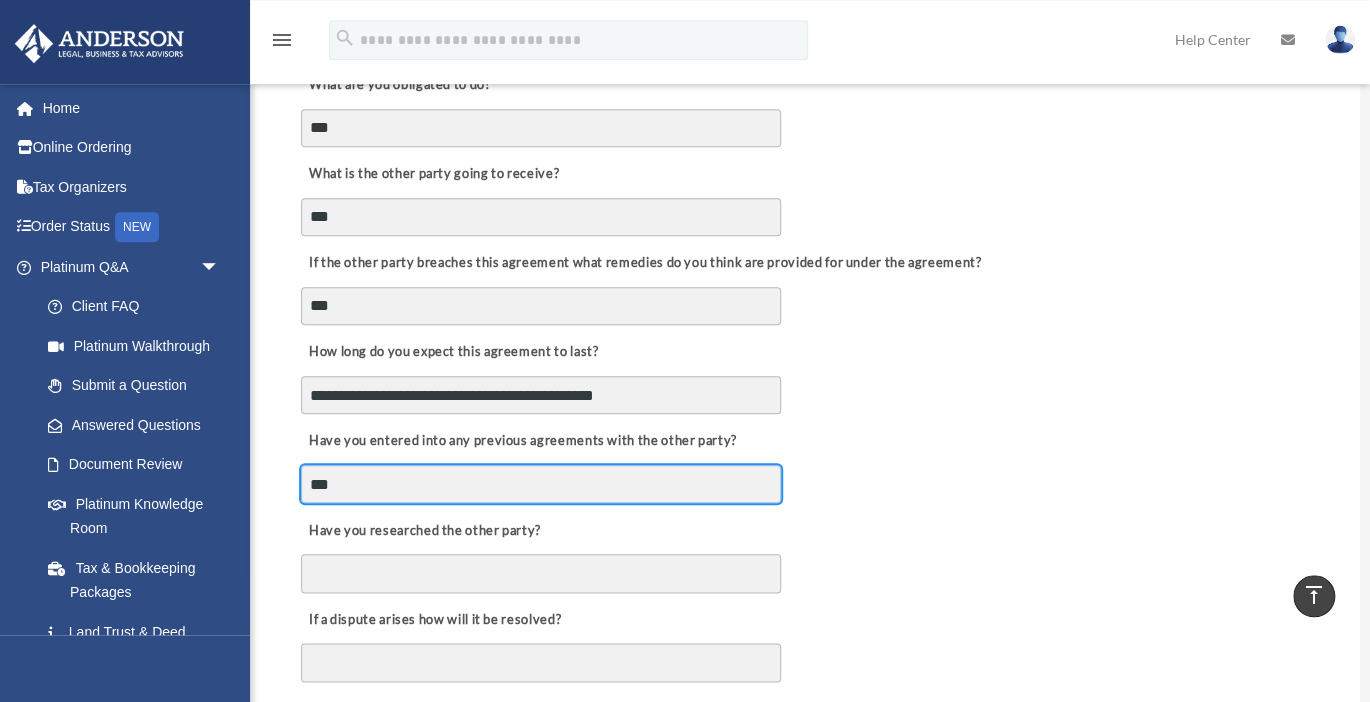 scroll, scrollTop: 739, scrollLeft: 0, axis: vertical 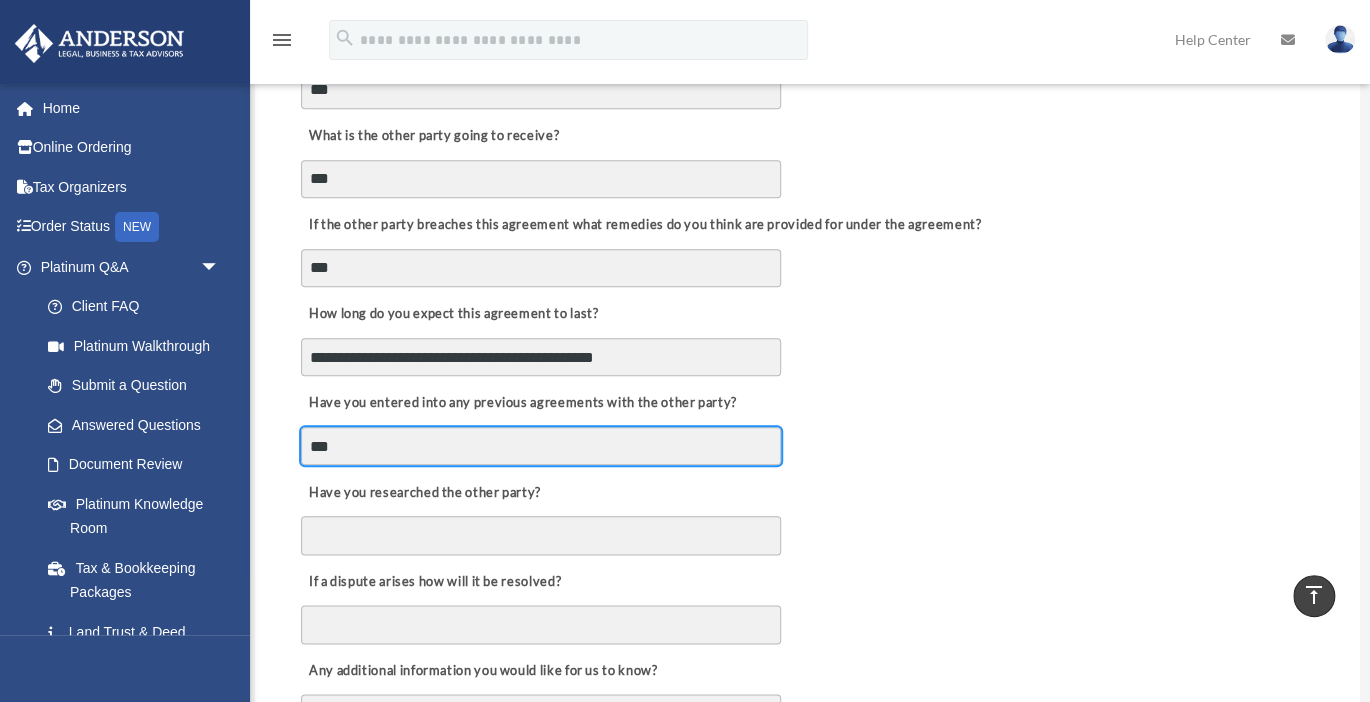 type on "***" 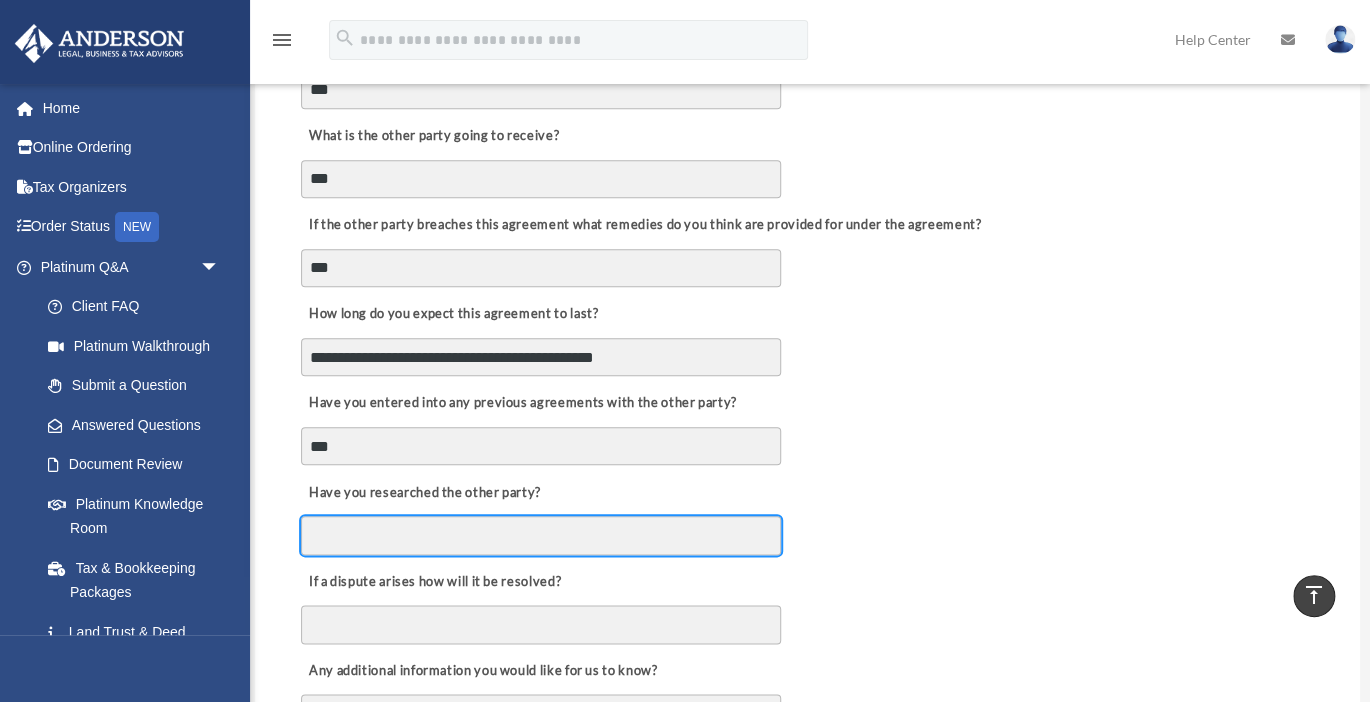 click on "Have you researched the other party?" at bounding box center [541, 535] 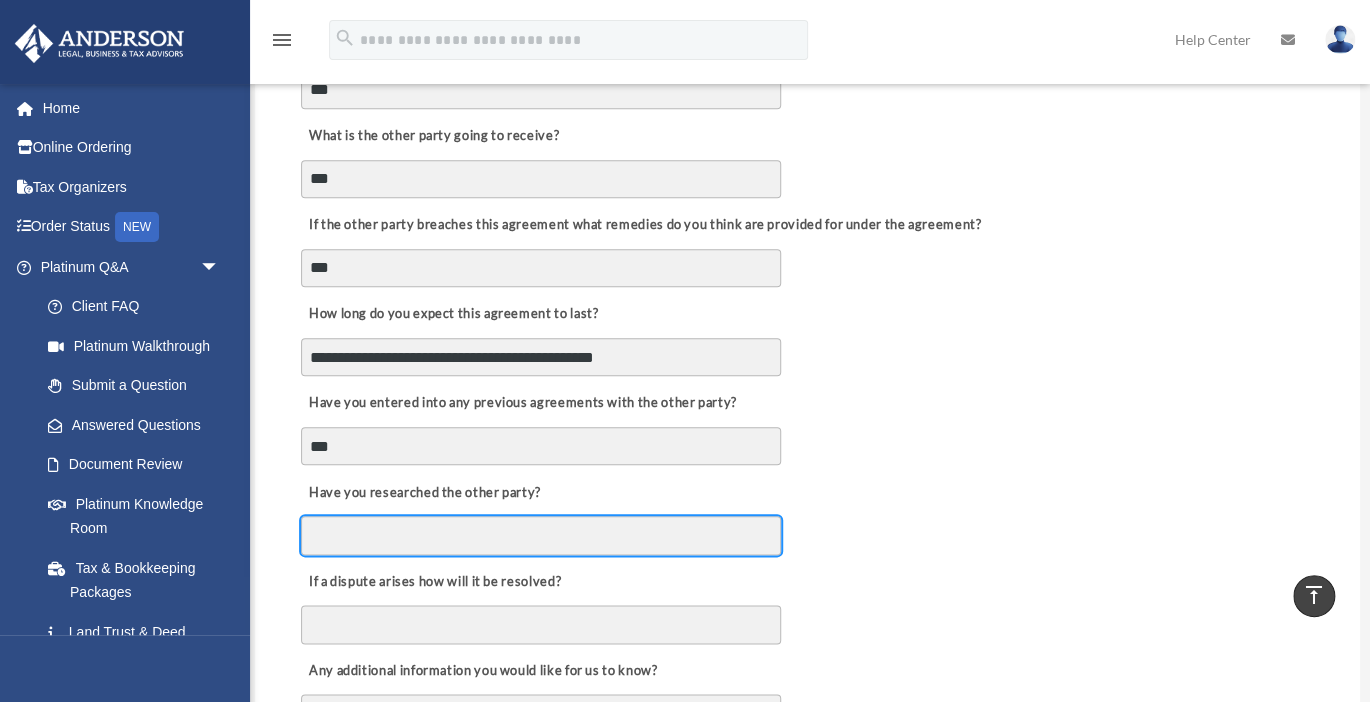 paste on "***" 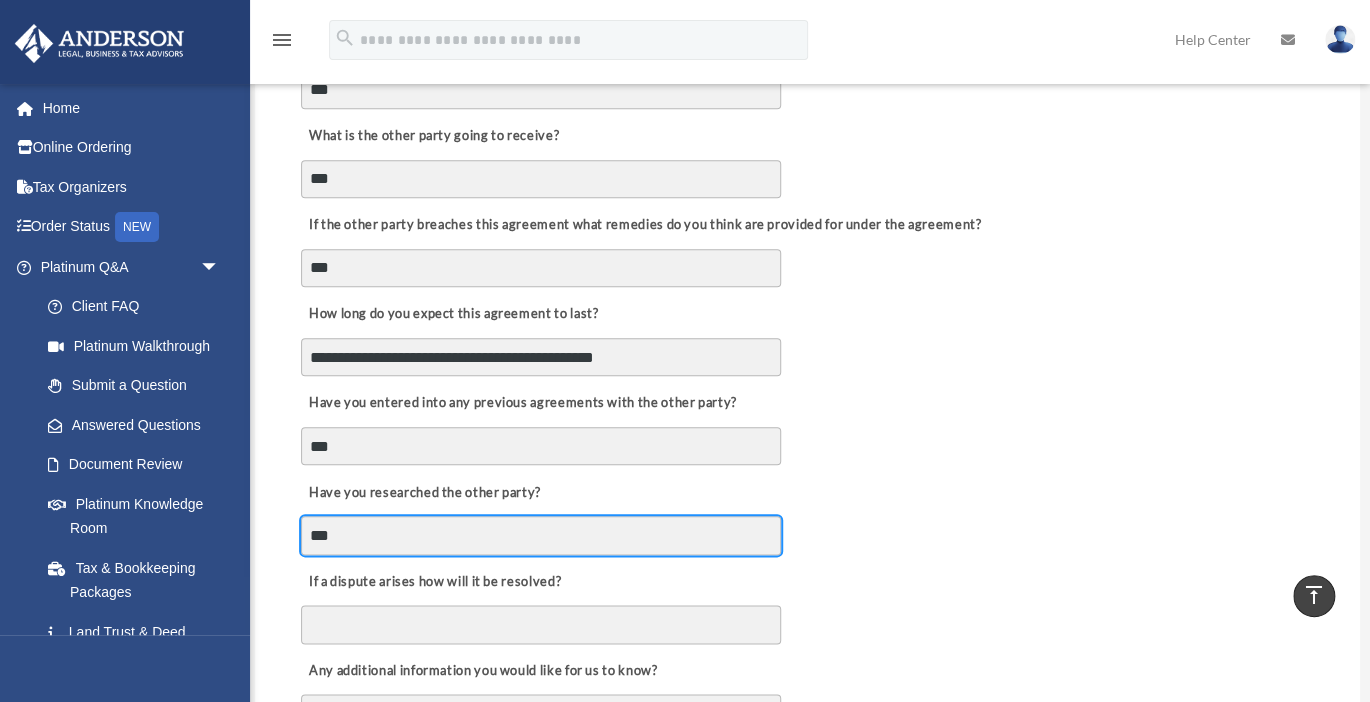 type on "***" 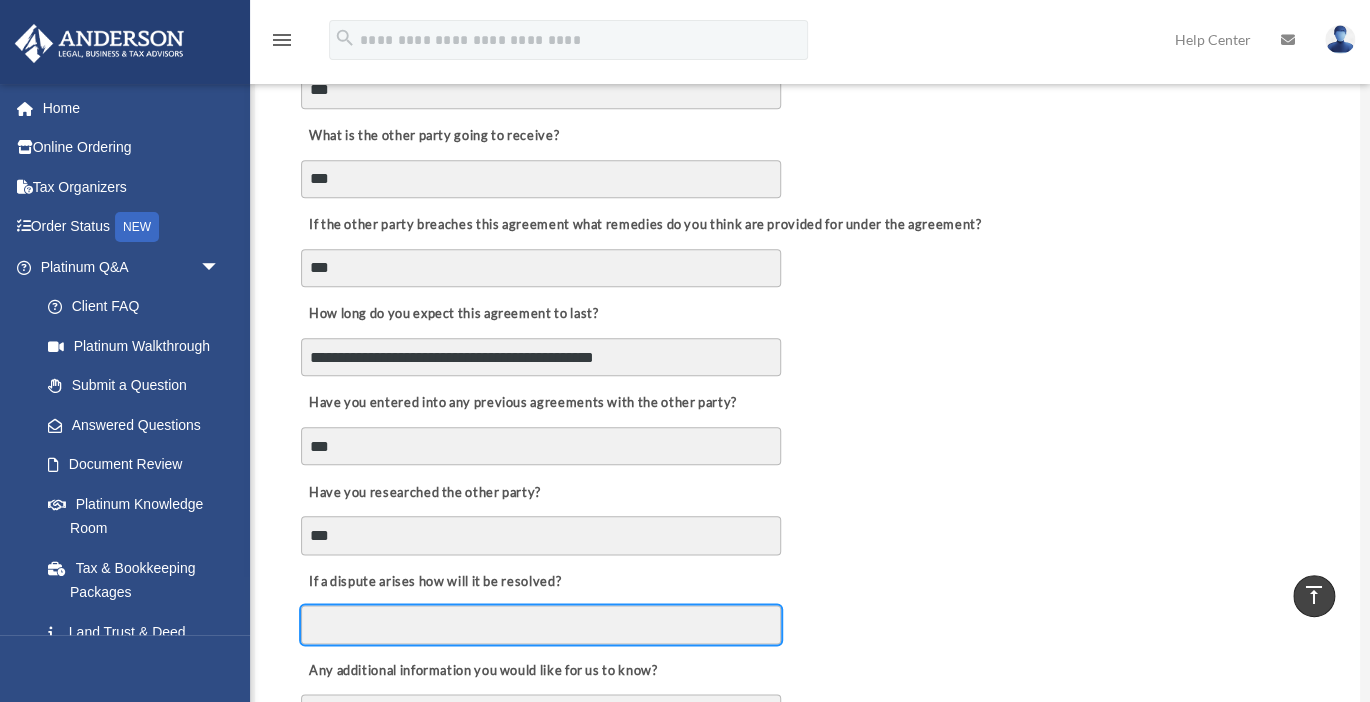 click on "If a dispute arises how will it be resolved?" at bounding box center [541, 624] 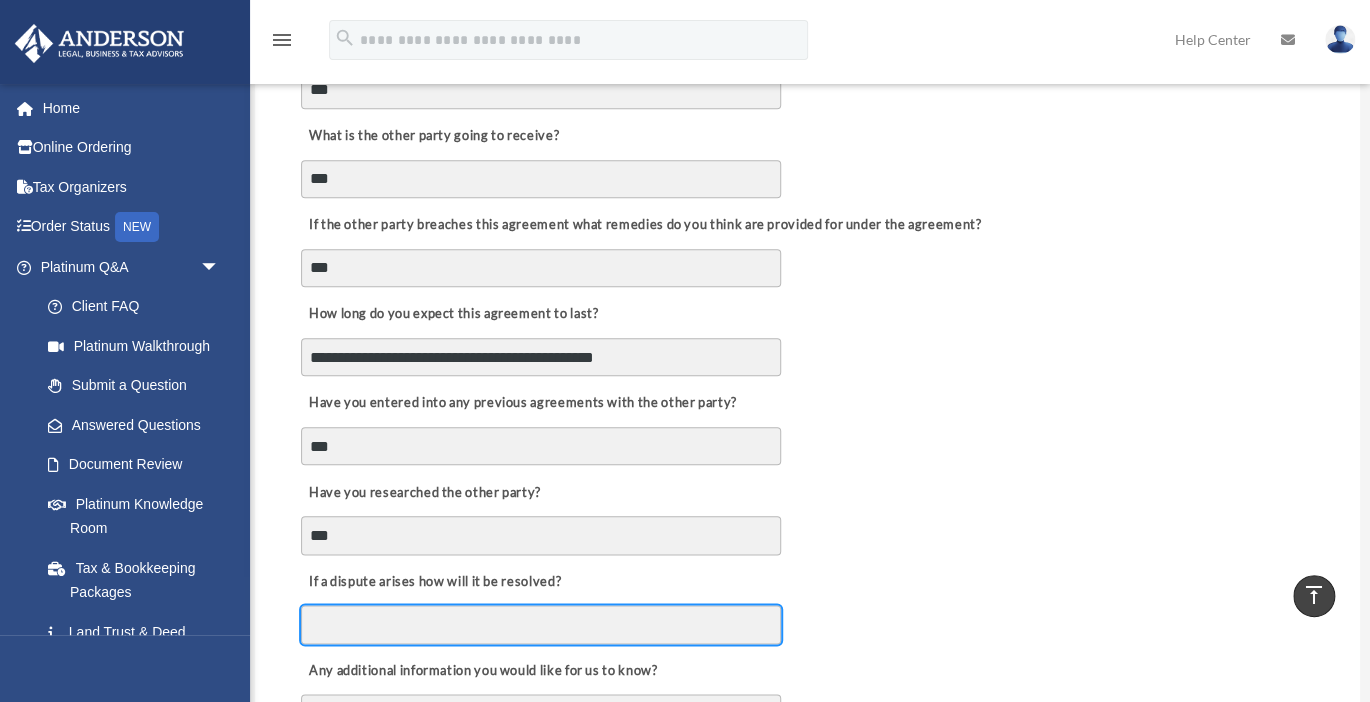 paste on "***" 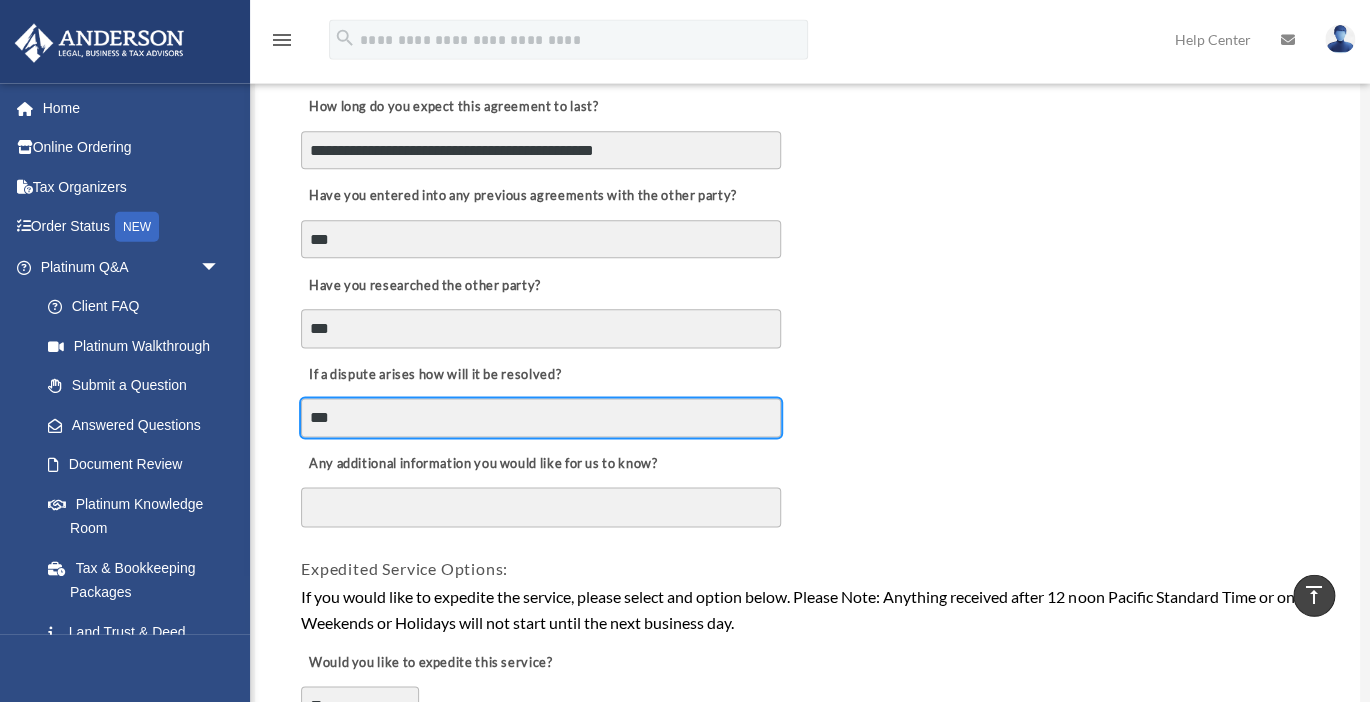 scroll, scrollTop: 950, scrollLeft: 0, axis: vertical 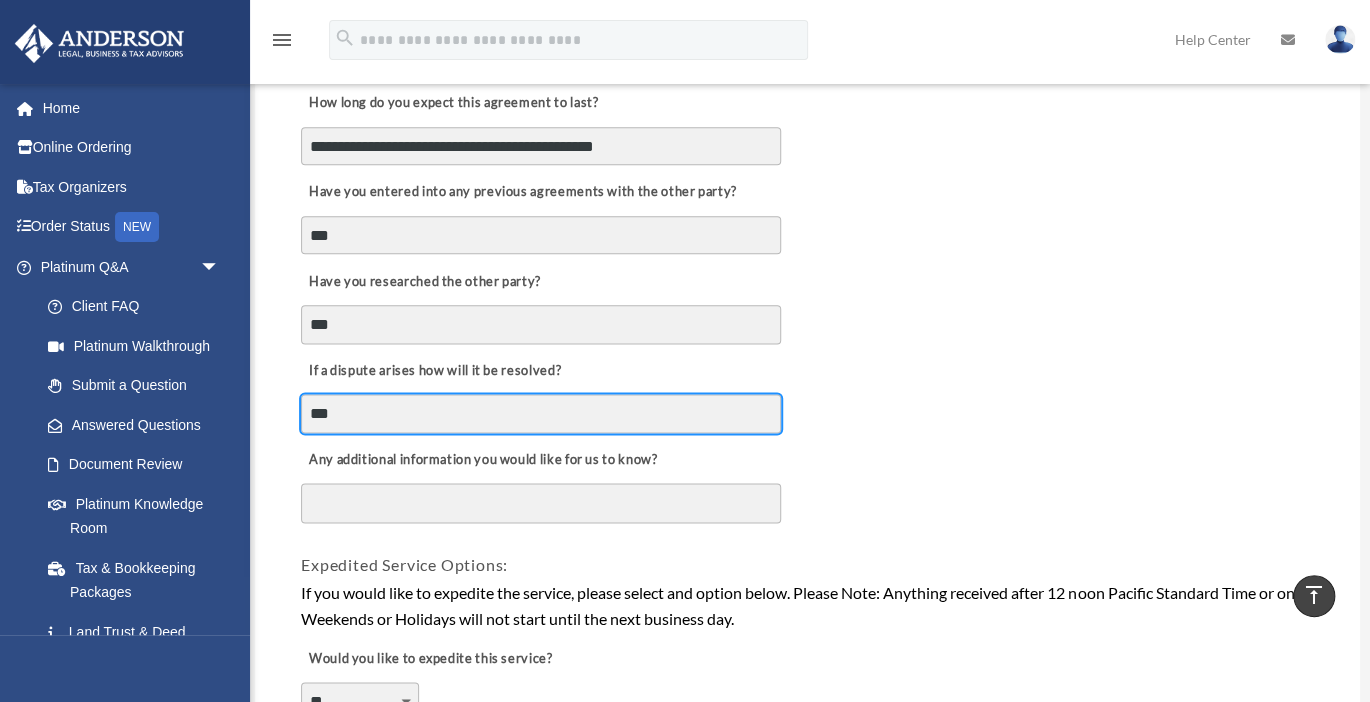 type on "***" 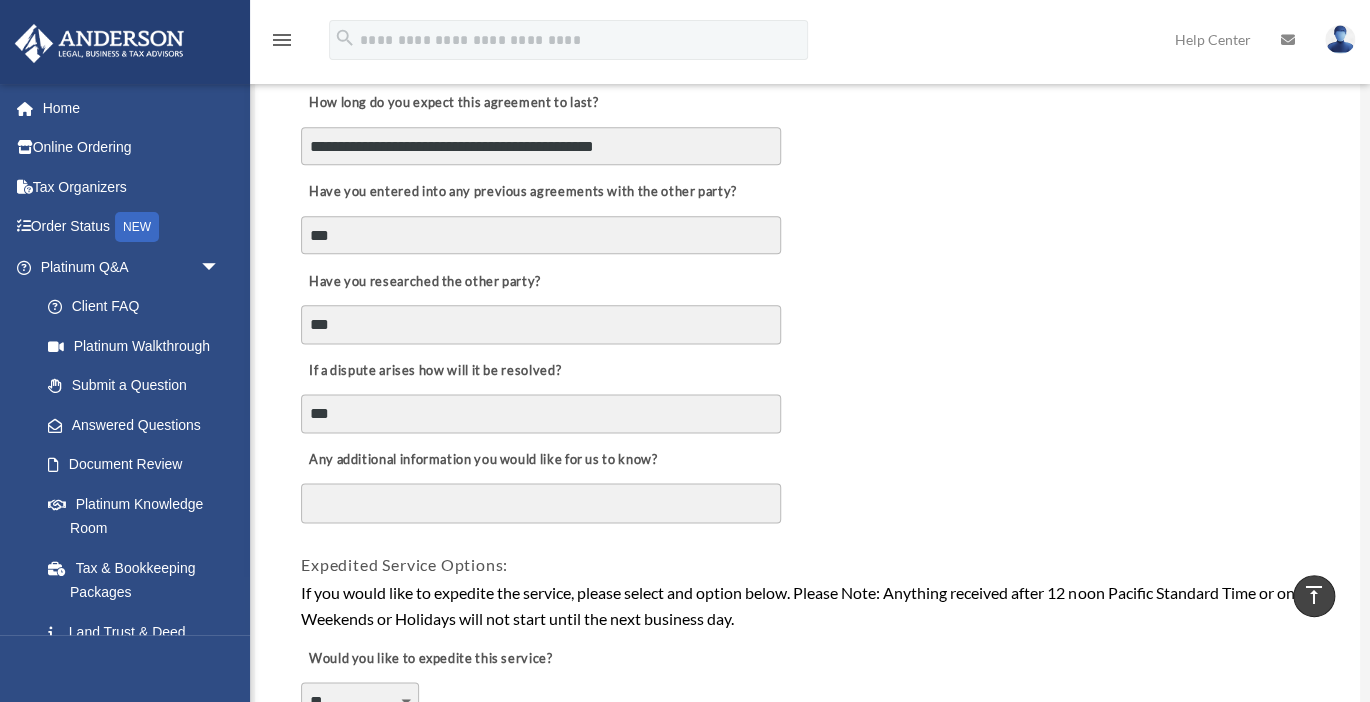 click on "Any additional information you would like for us to know?" at bounding box center (541, 503) 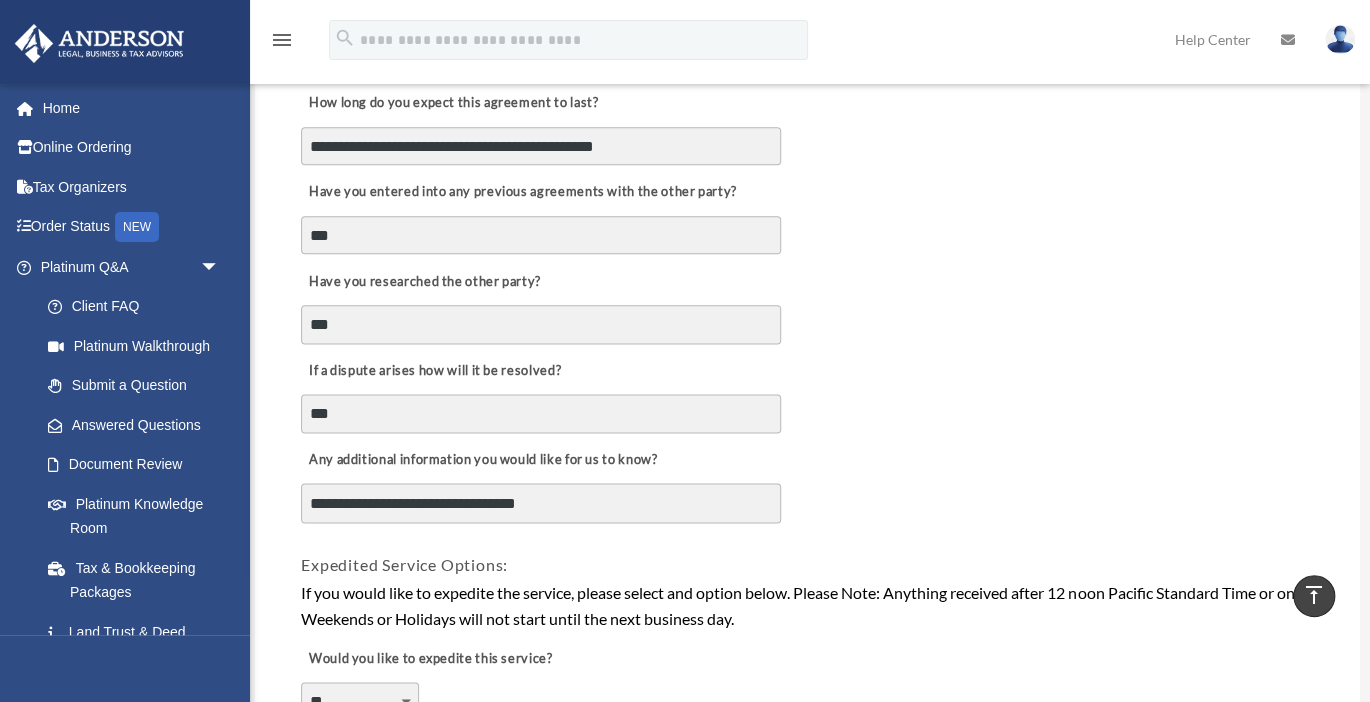 paste on "****" 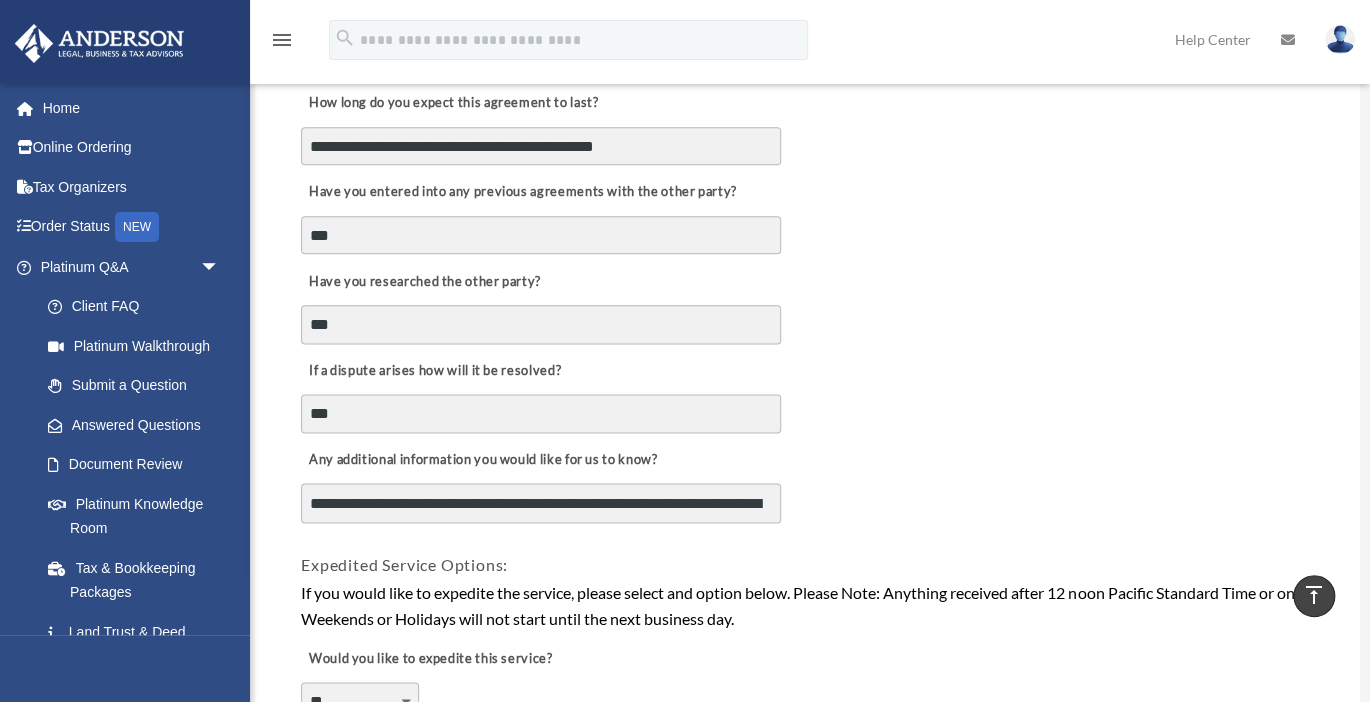 scroll, scrollTop: 16, scrollLeft: 0, axis: vertical 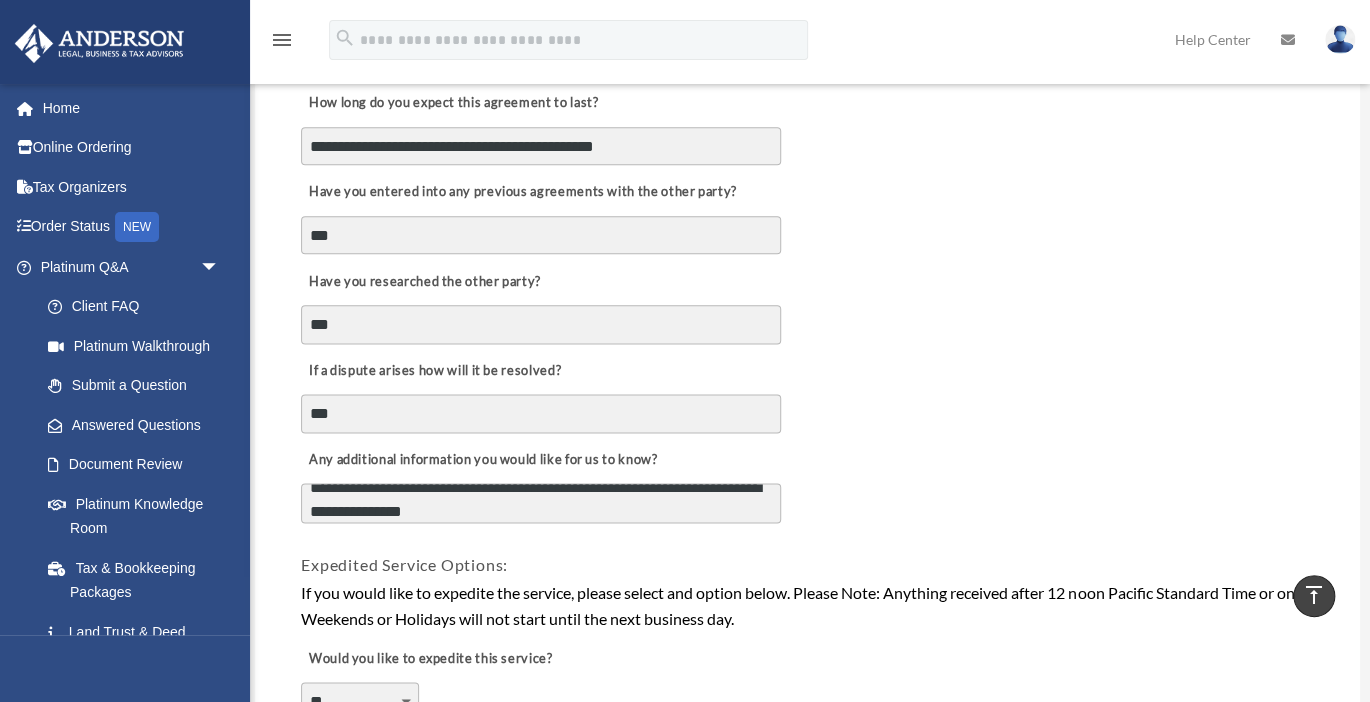 click on "**********" at bounding box center (541, 503) 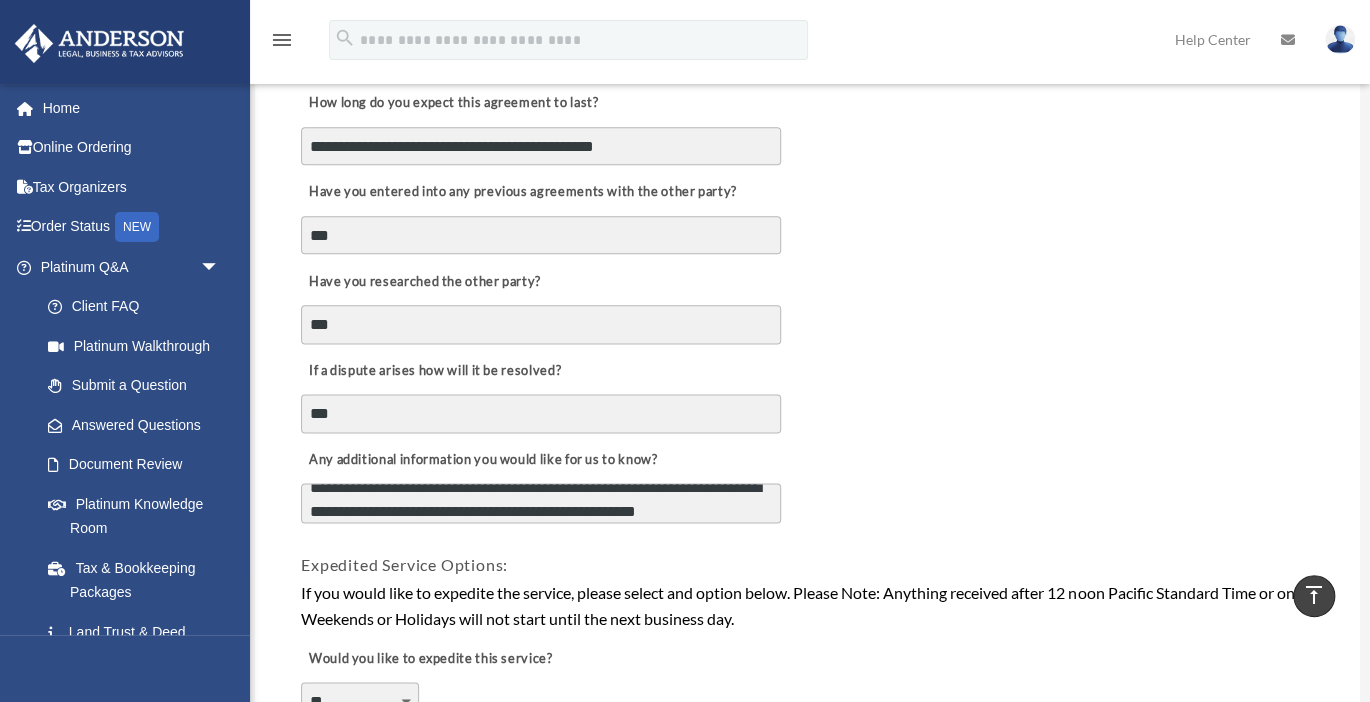 scroll, scrollTop: 40, scrollLeft: 0, axis: vertical 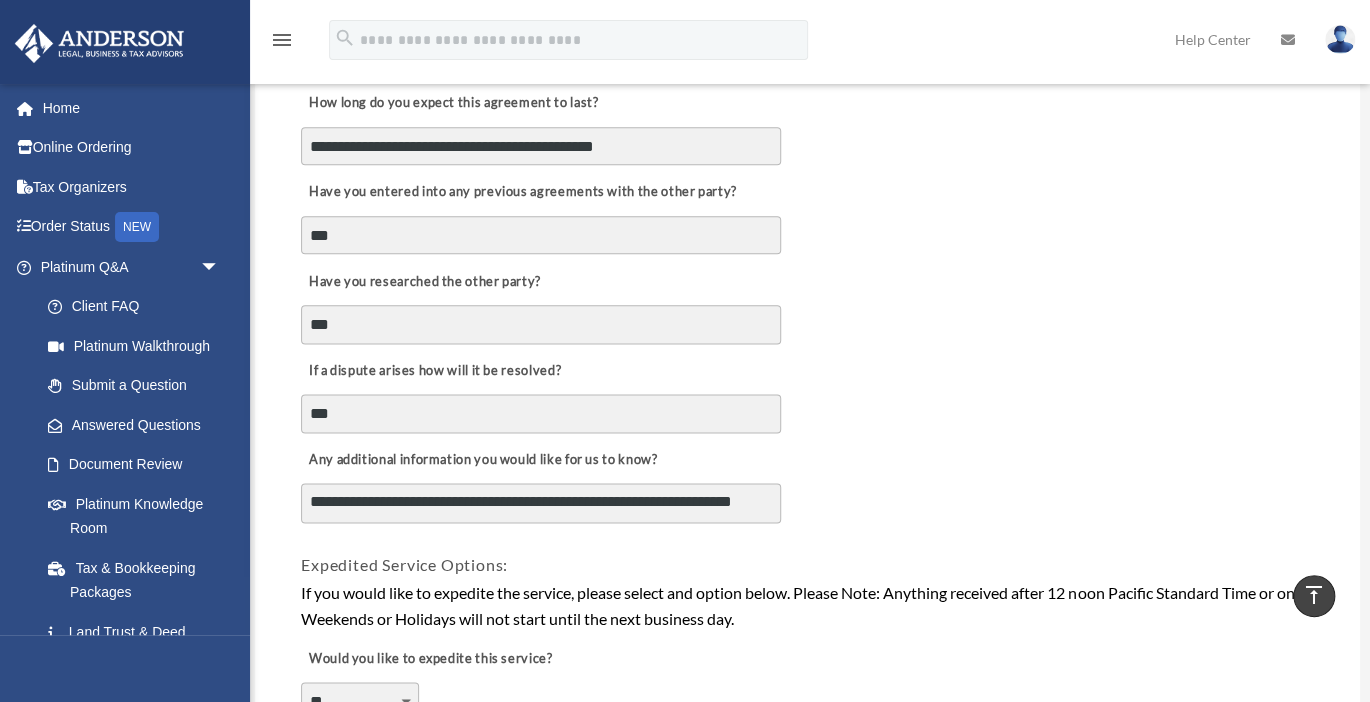 paste on "**********" 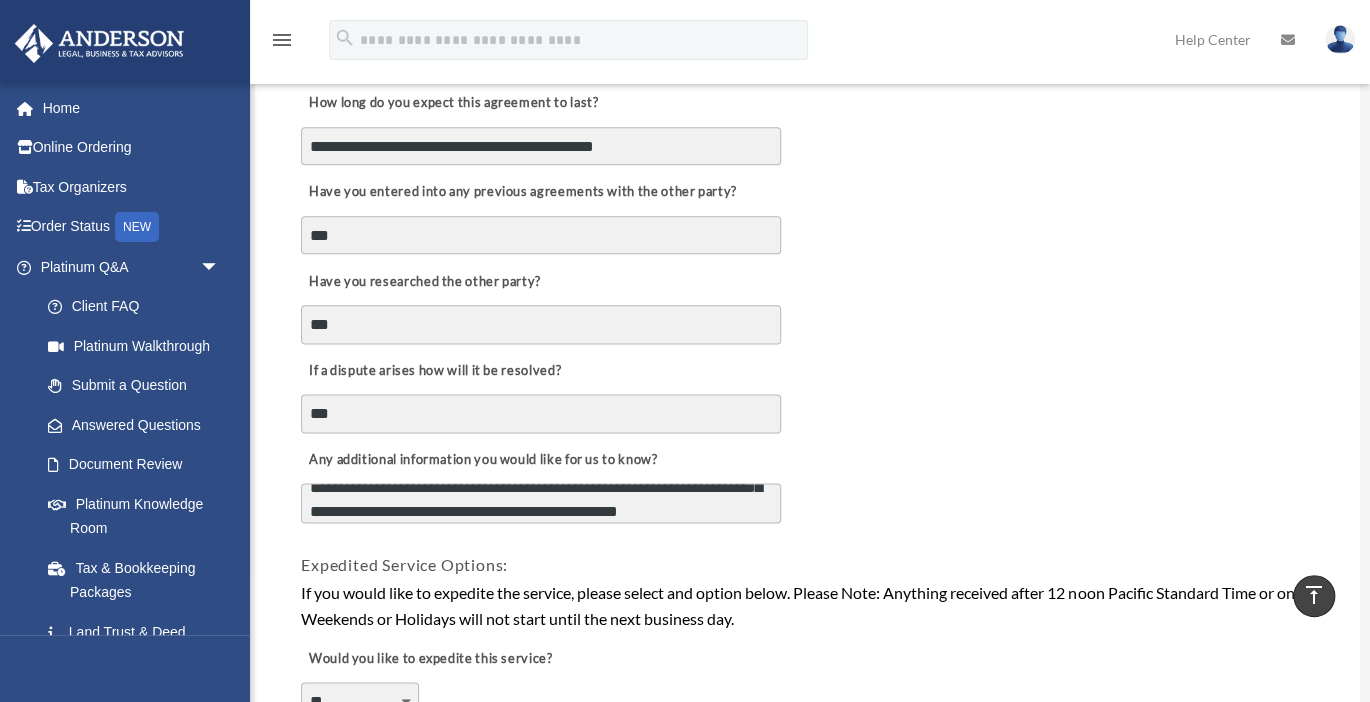 scroll, scrollTop: 64, scrollLeft: 0, axis: vertical 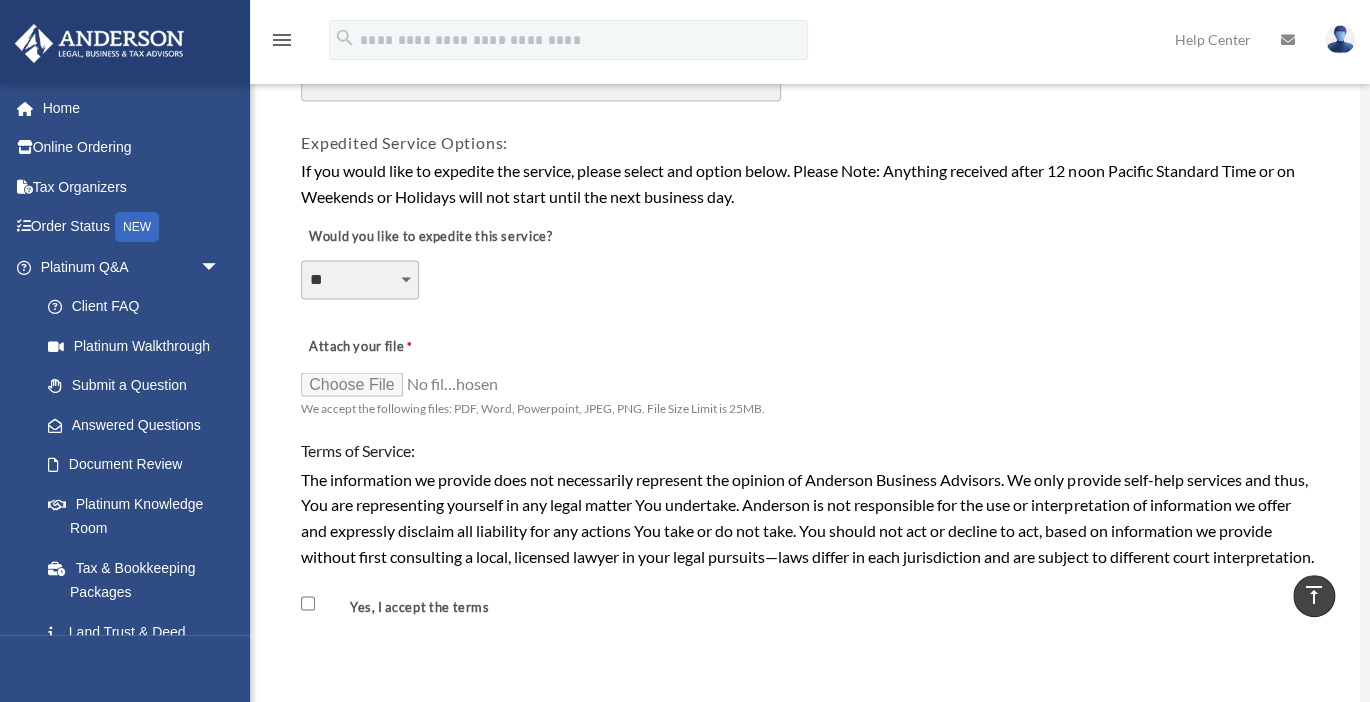 type on "**********" 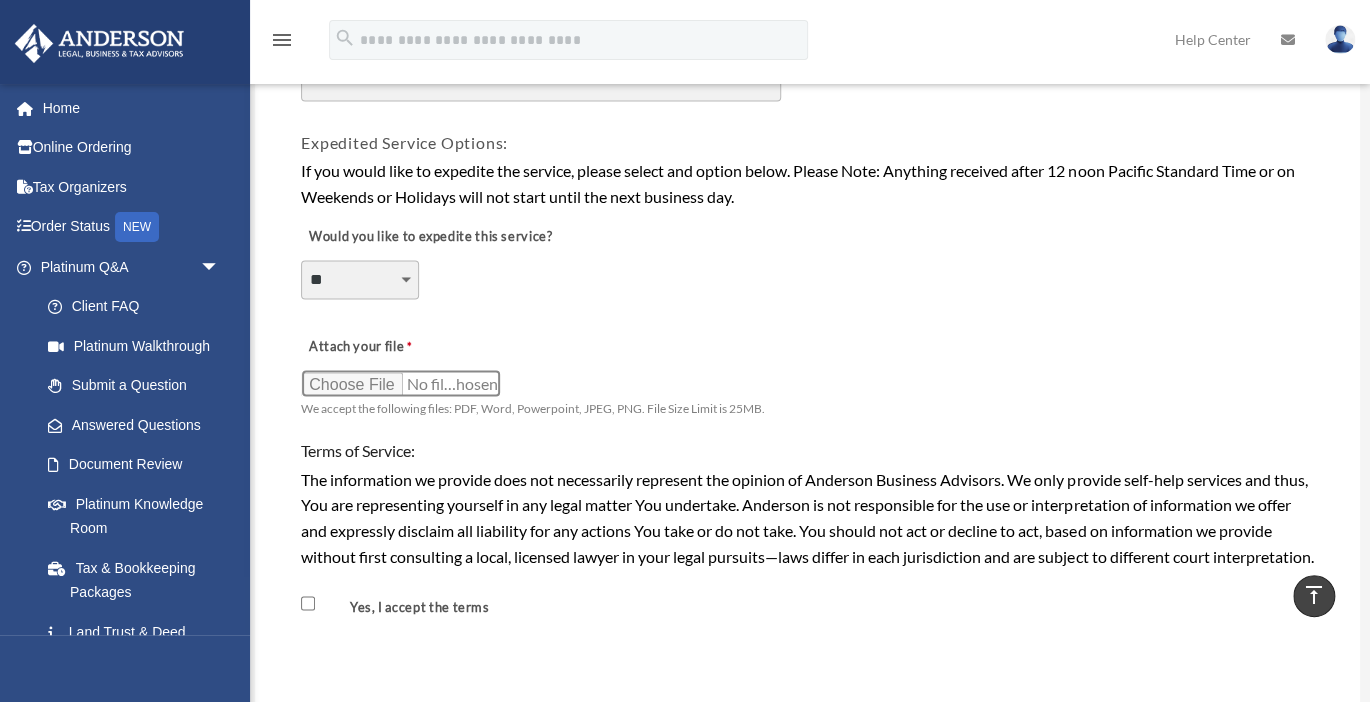 click on "Attach your file" at bounding box center [401, 383] 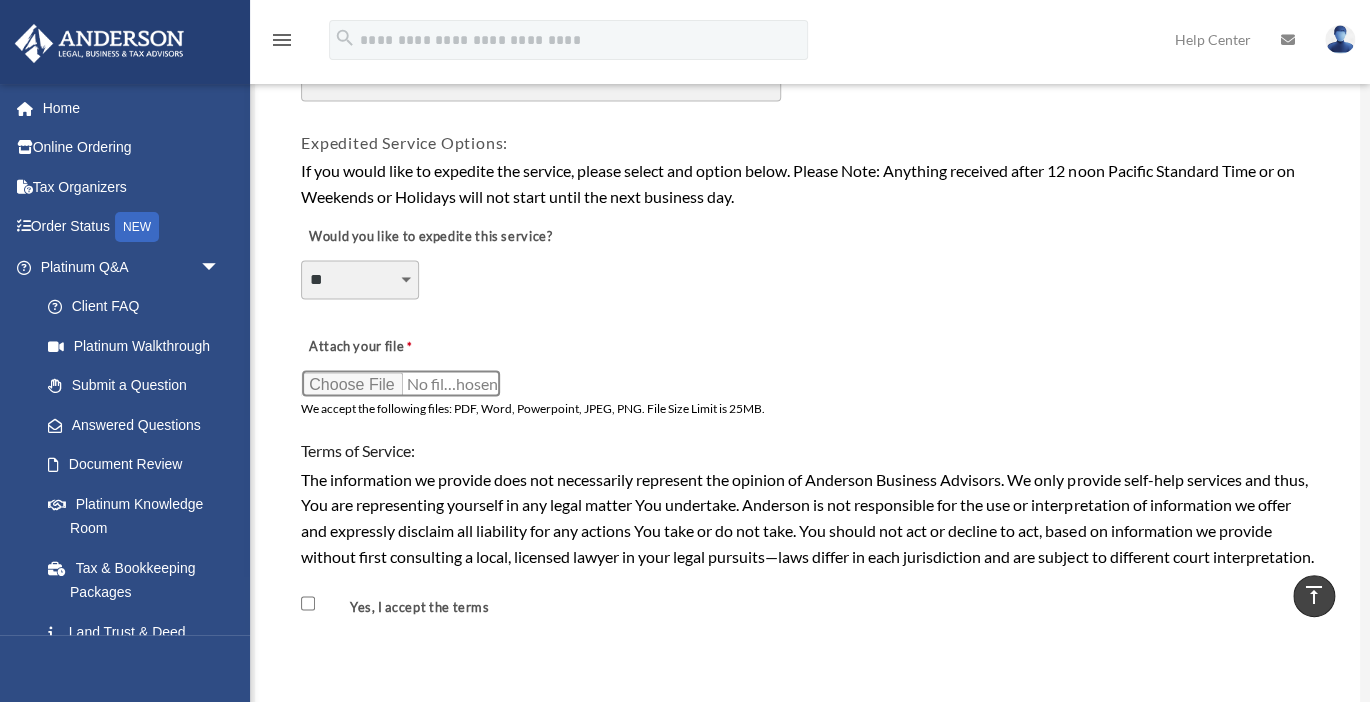 type on "**********" 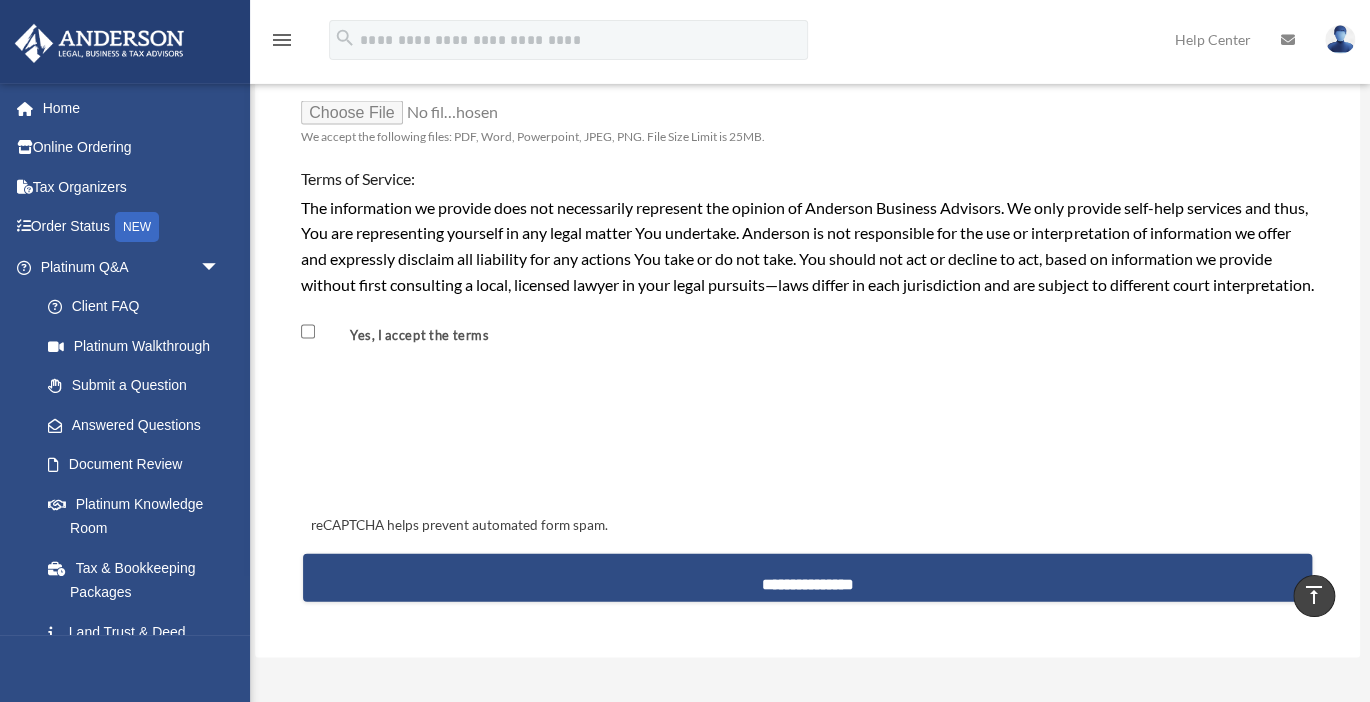 scroll, scrollTop: 1689, scrollLeft: 0, axis: vertical 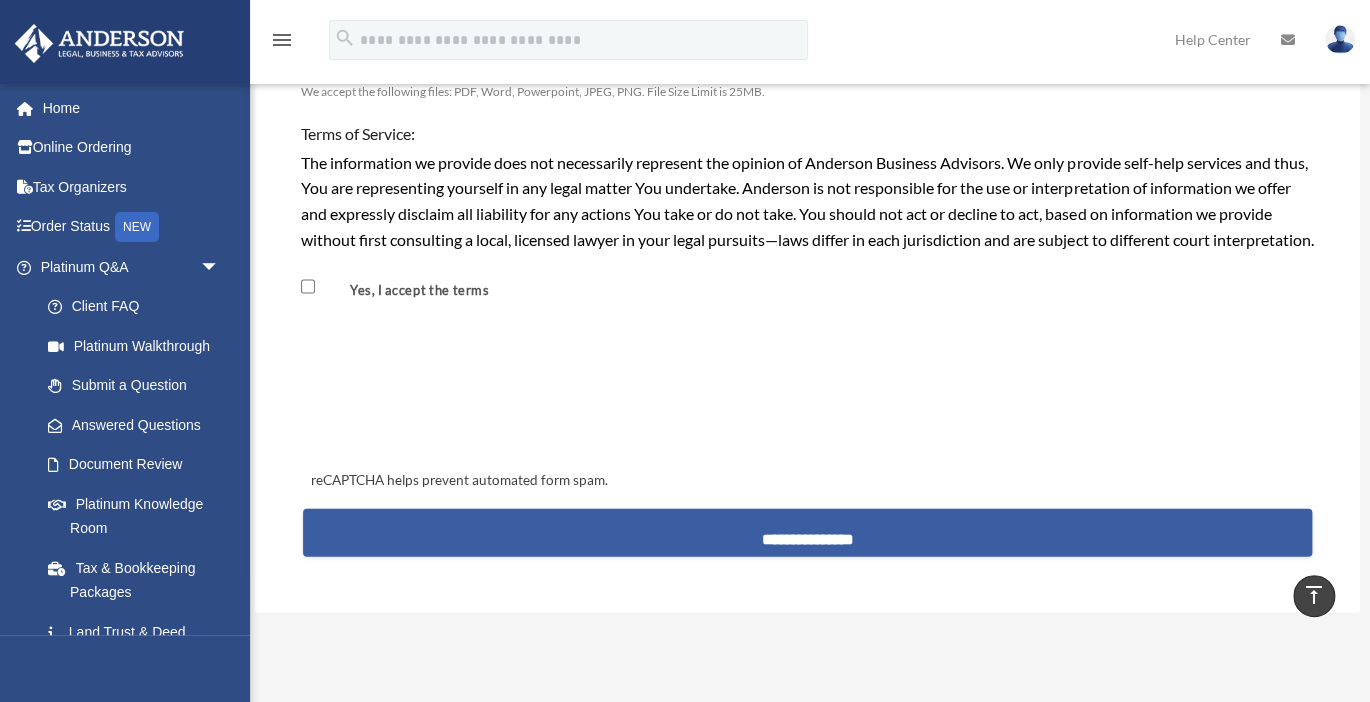 click on "**********" at bounding box center [807, 532] 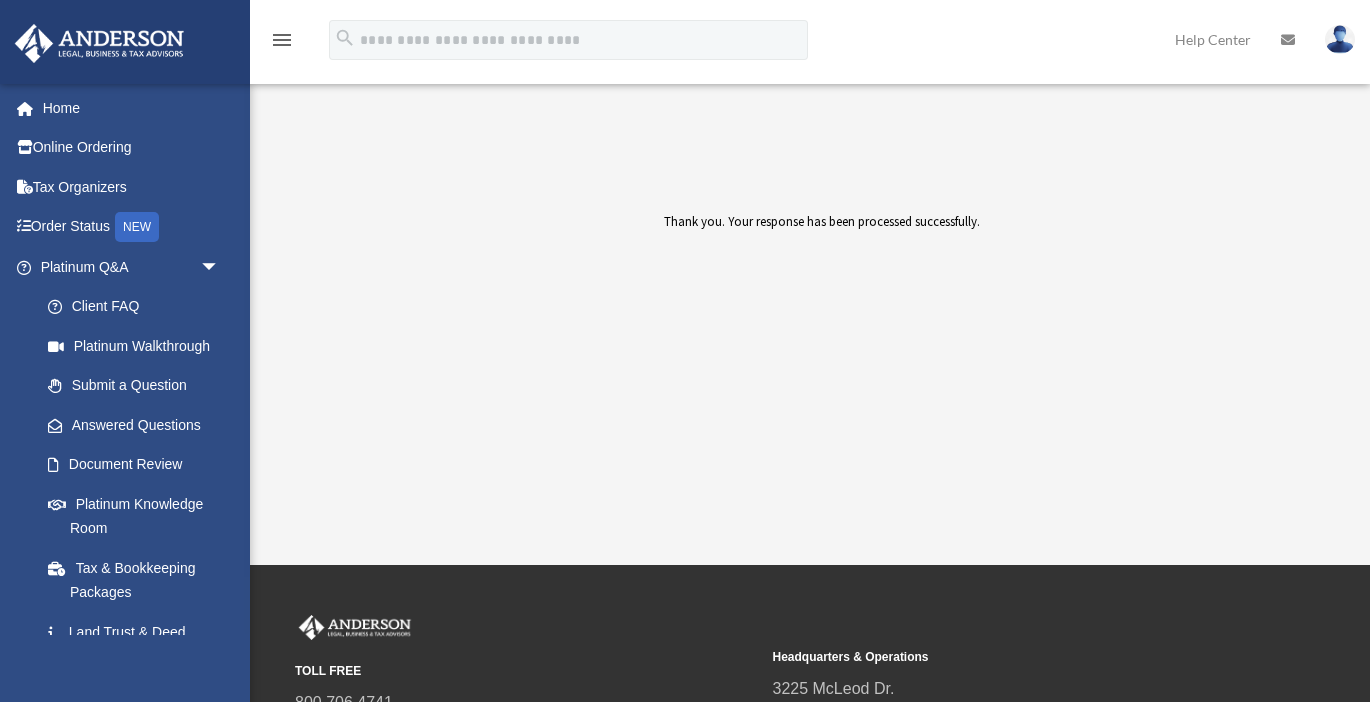 scroll, scrollTop: 0, scrollLeft: 0, axis: both 